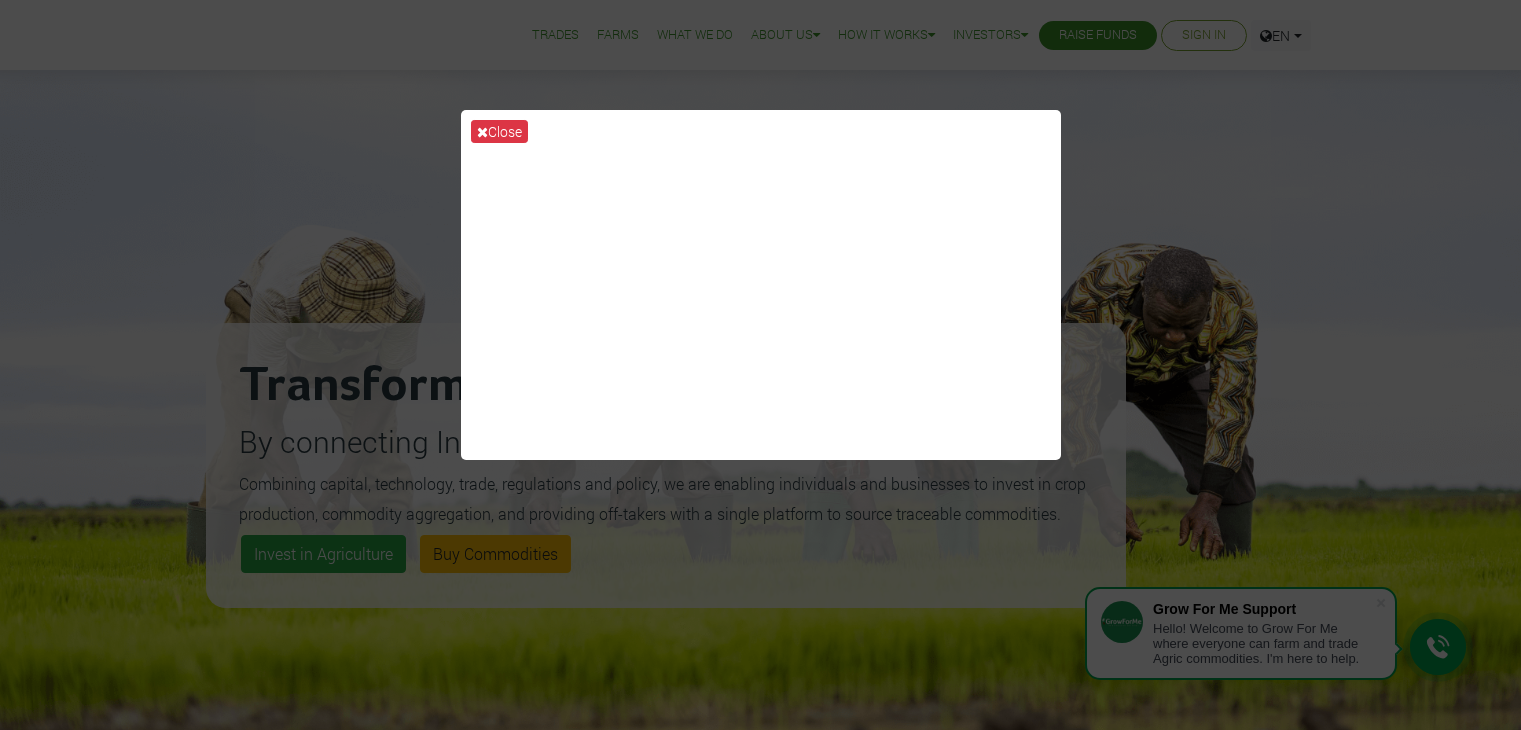 scroll, scrollTop: 0, scrollLeft: 0, axis: both 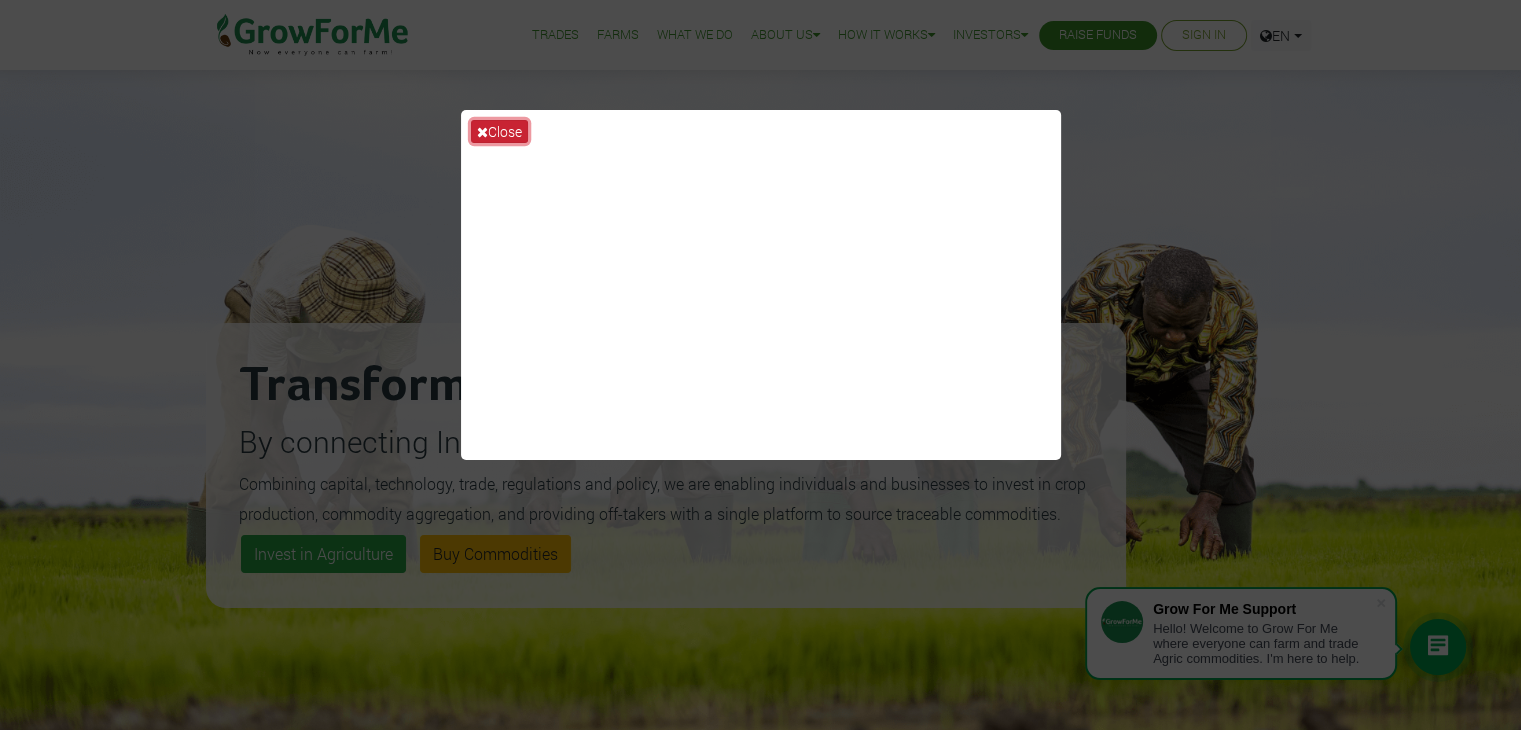 click at bounding box center [482, 132] 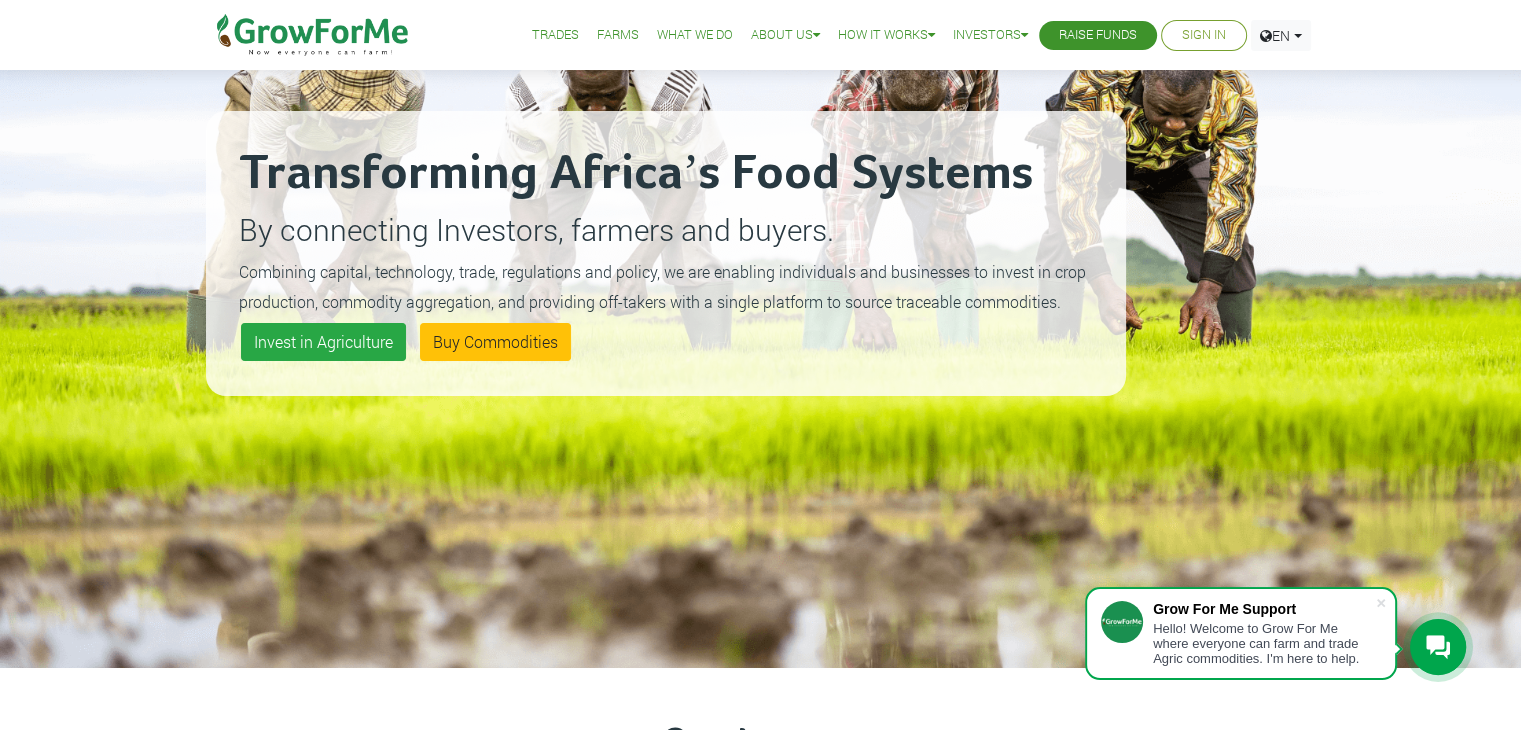 scroll, scrollTop: 224, scrollLeft: 0, axis: vertical 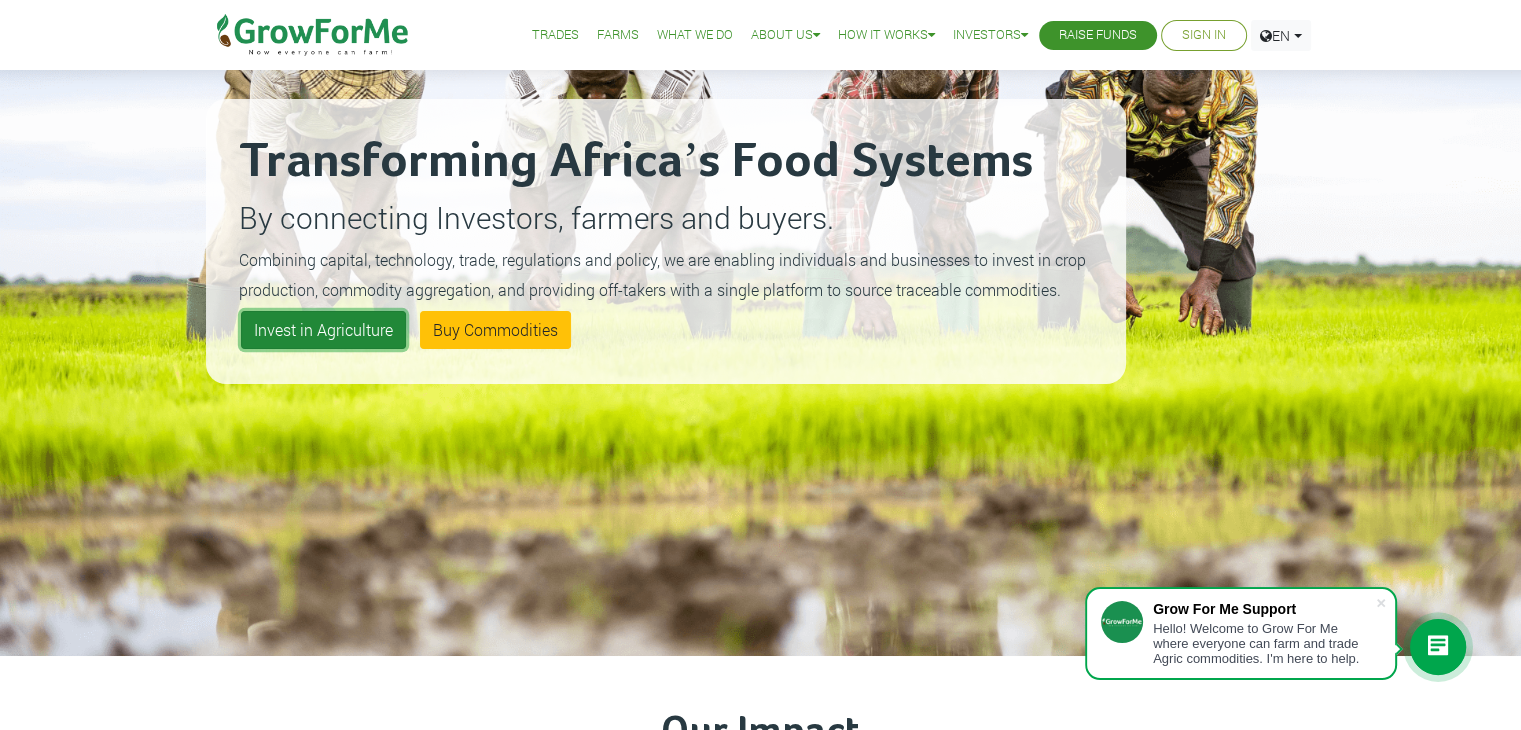 click on "Invest in Agriculture" at bounding box center [323, 330] 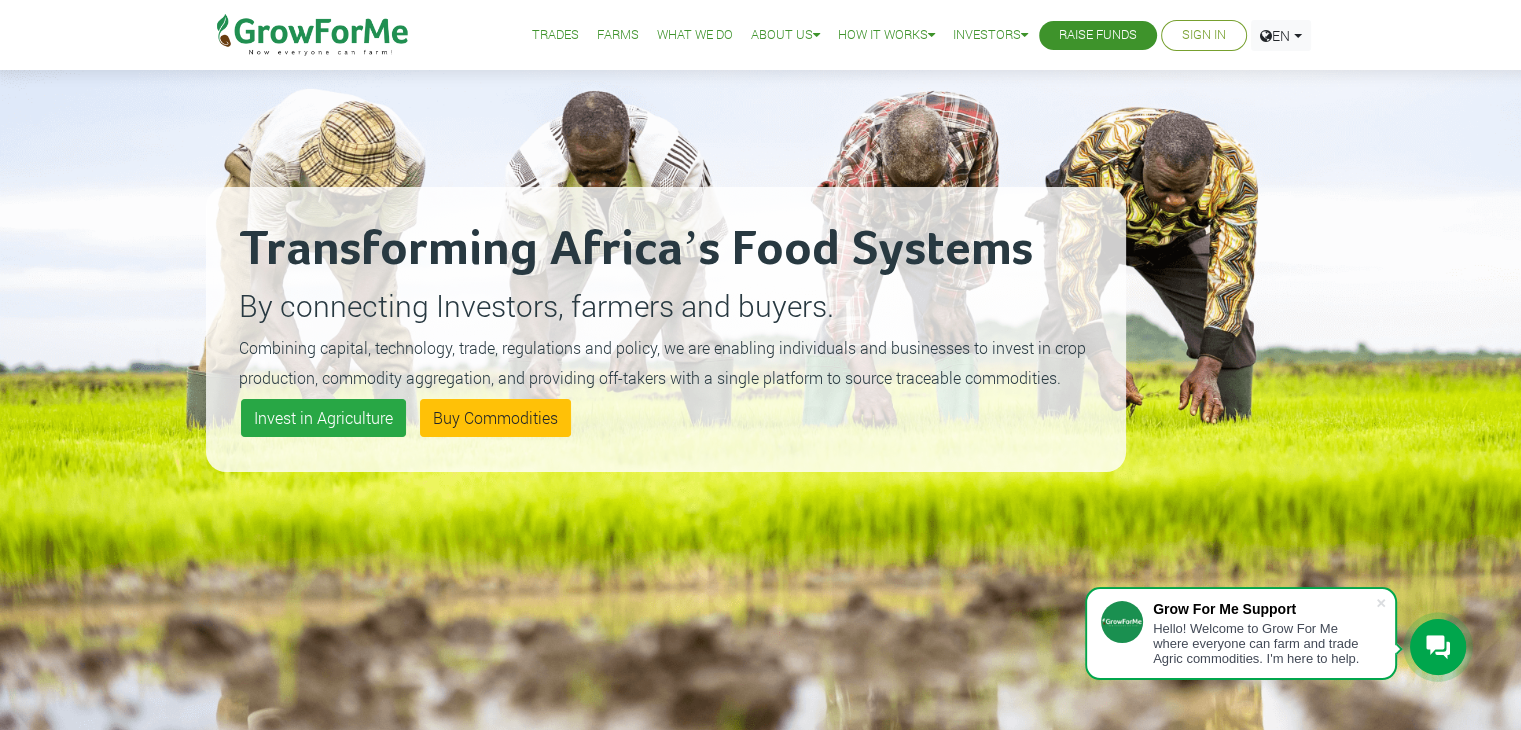 scroll, scrollTop: 135, scrollLeft: 0, axis: vertical 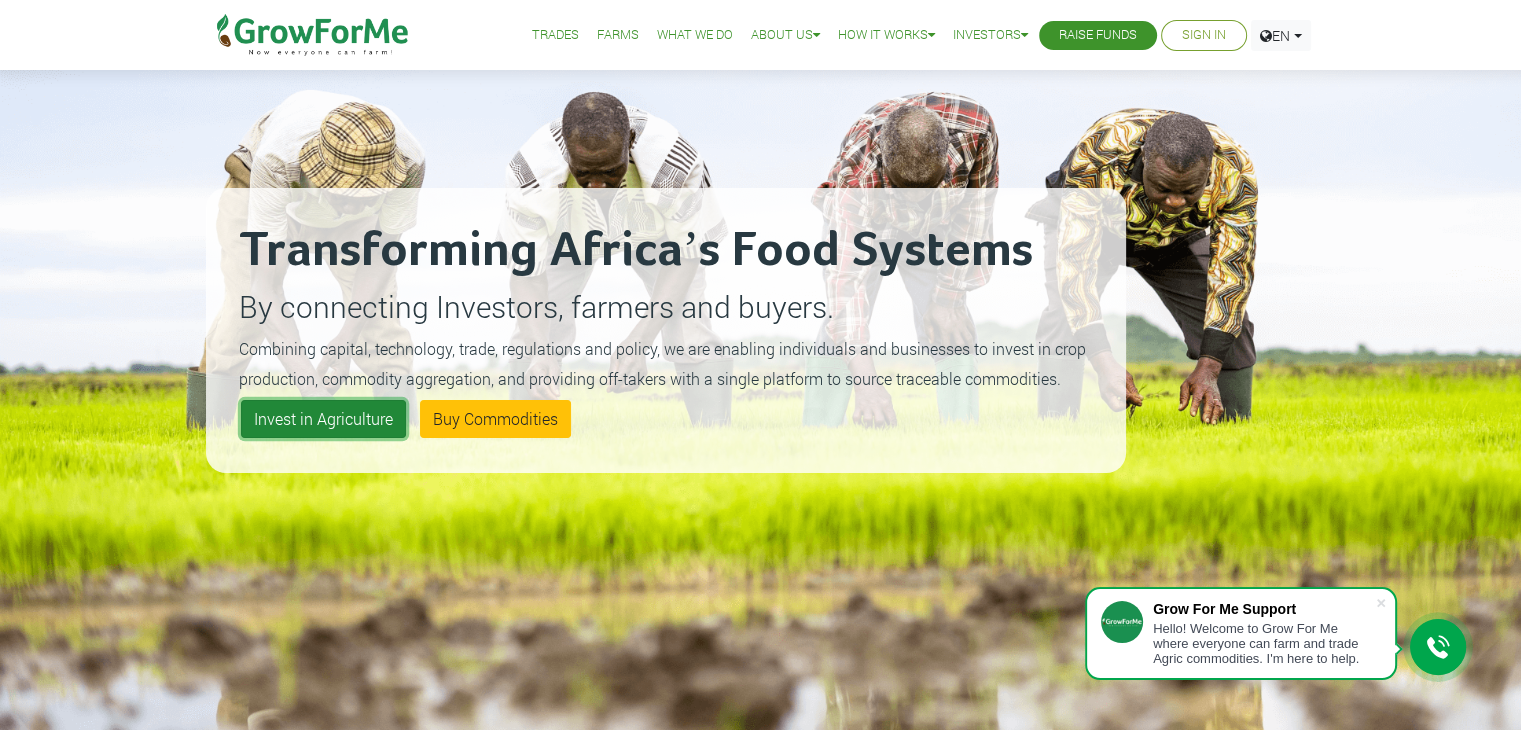 click on "Invest in Agriculture" at bounding box center (323, 419) 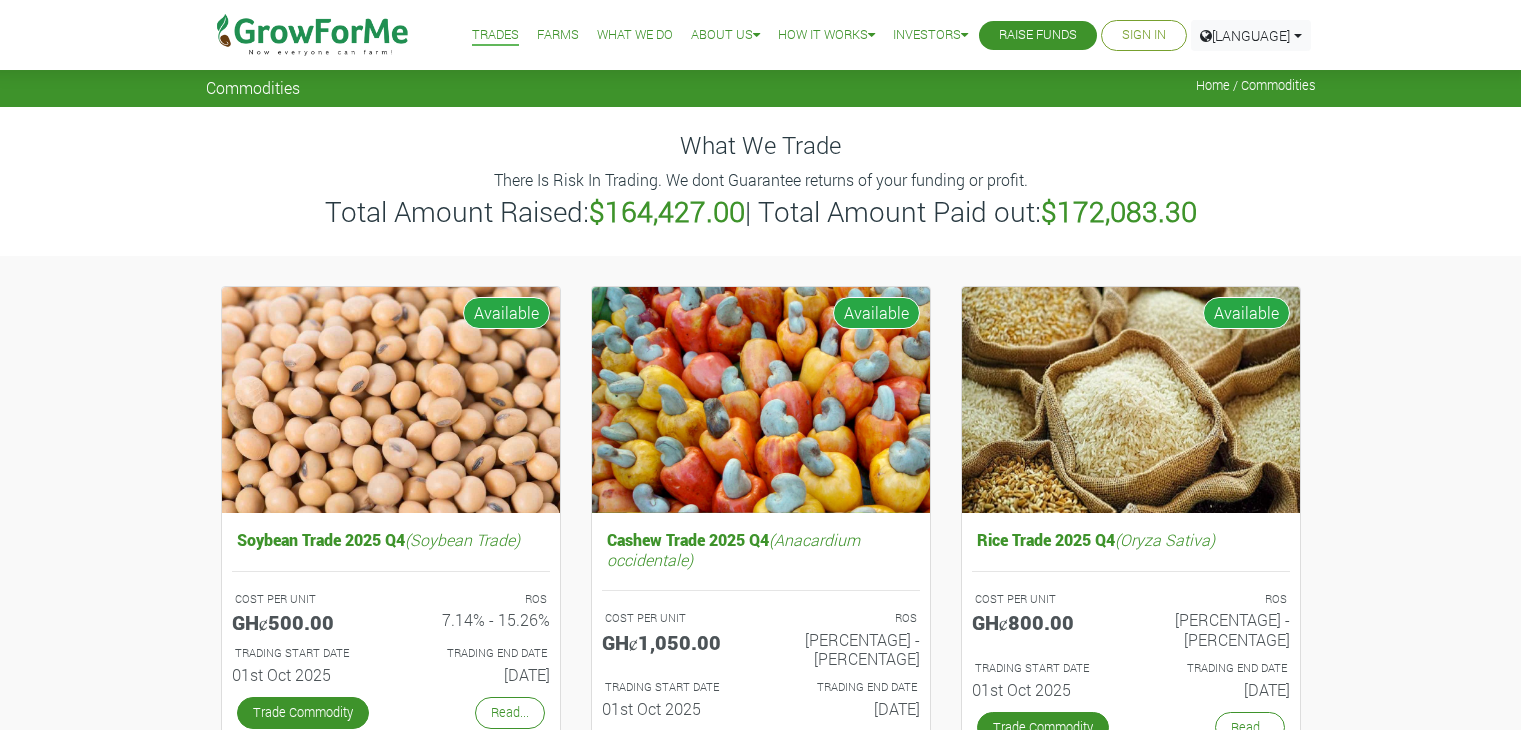 scroll, scrollTop: 0, scrollLeft: 0, axis: both 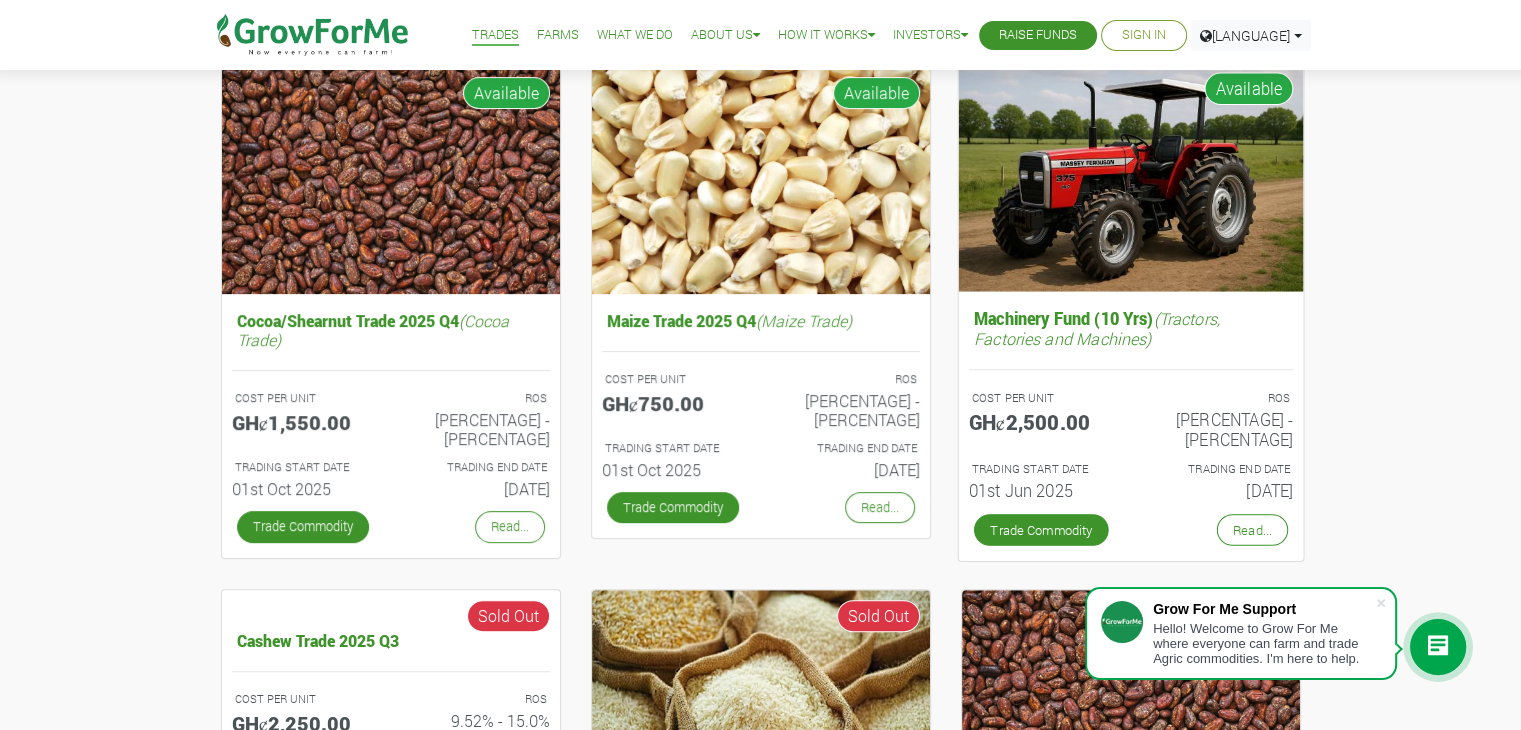 click on "TRADING START DATE" at bounding box center [1041, 398] 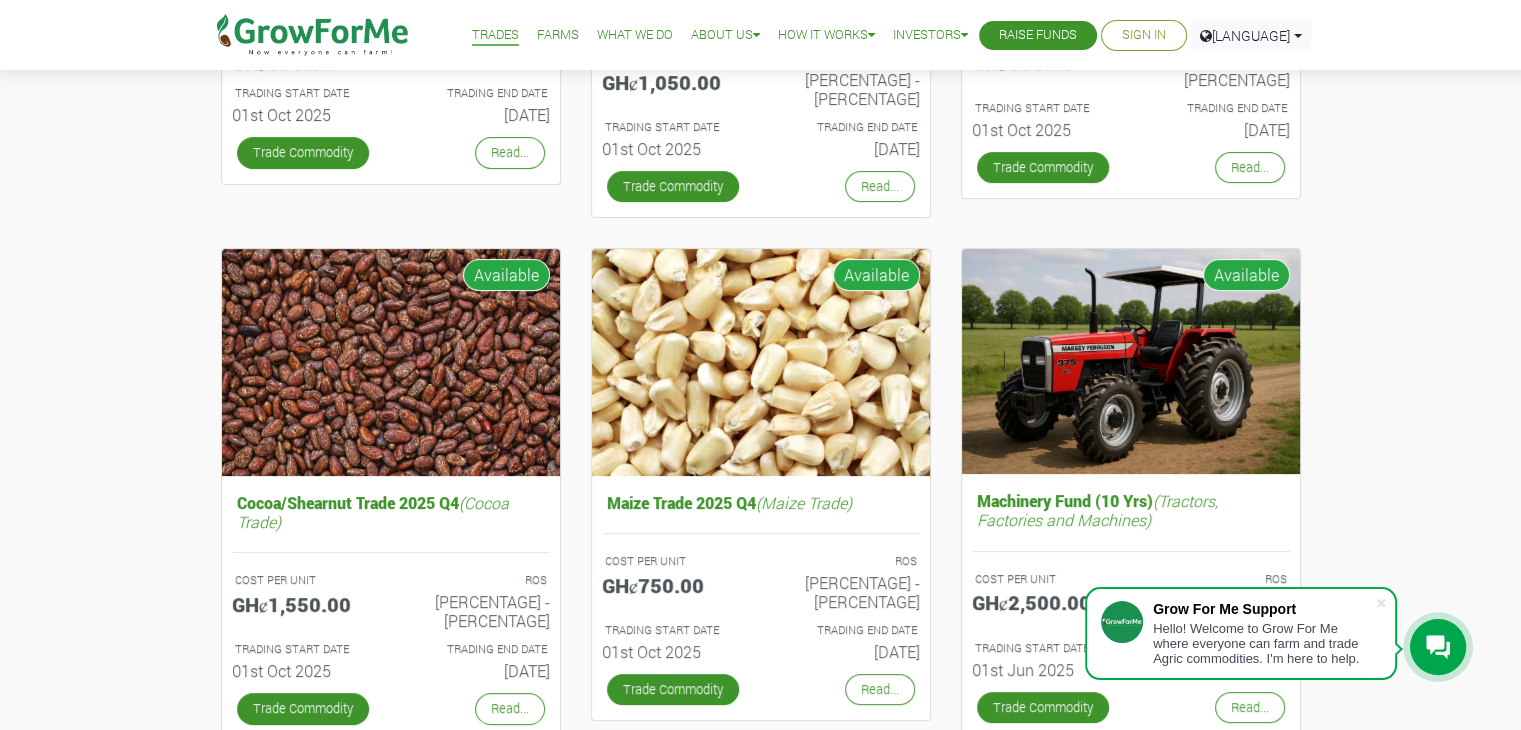 scroll, scrollTop: 546, scrollLeft: 0, axis: vertical 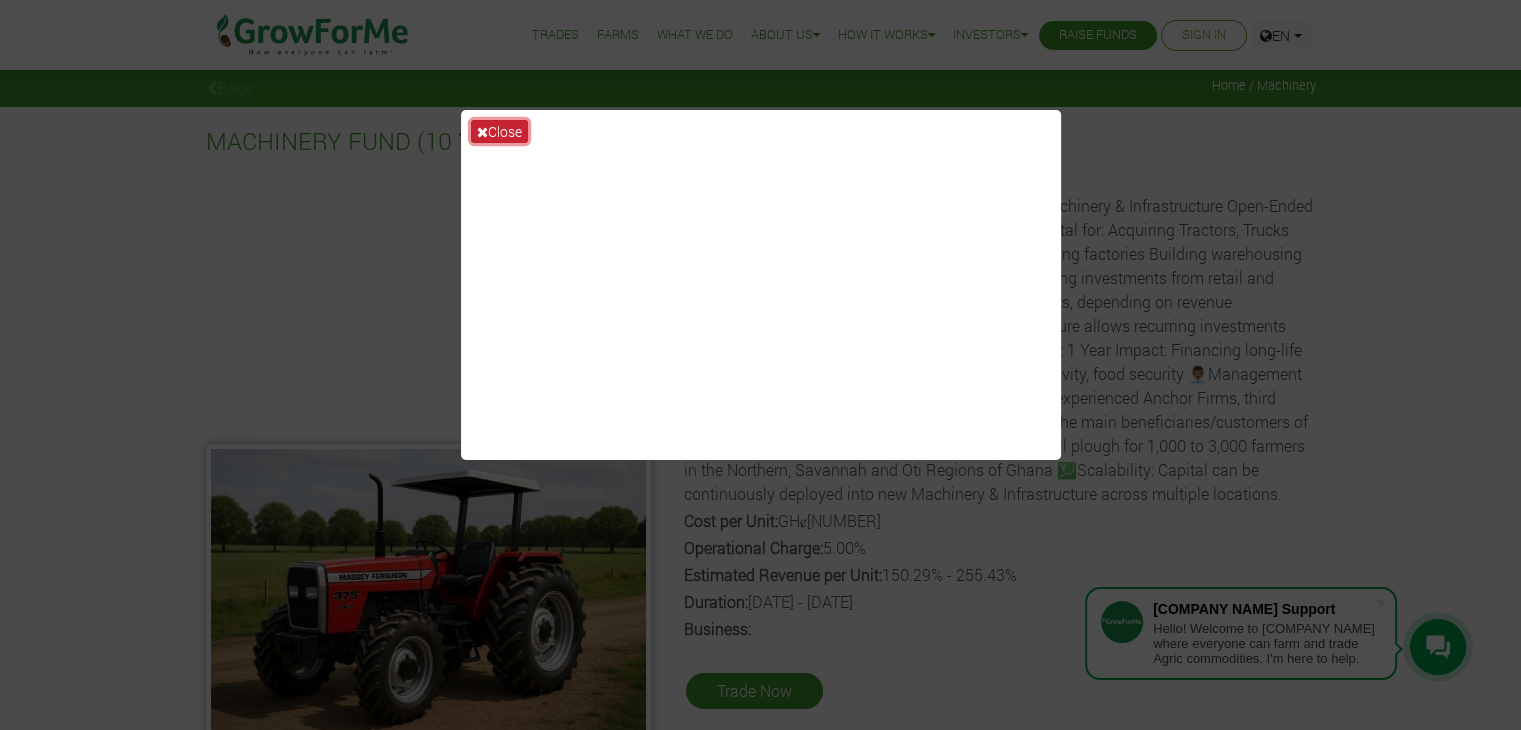 click at bounding box center [482, 132] 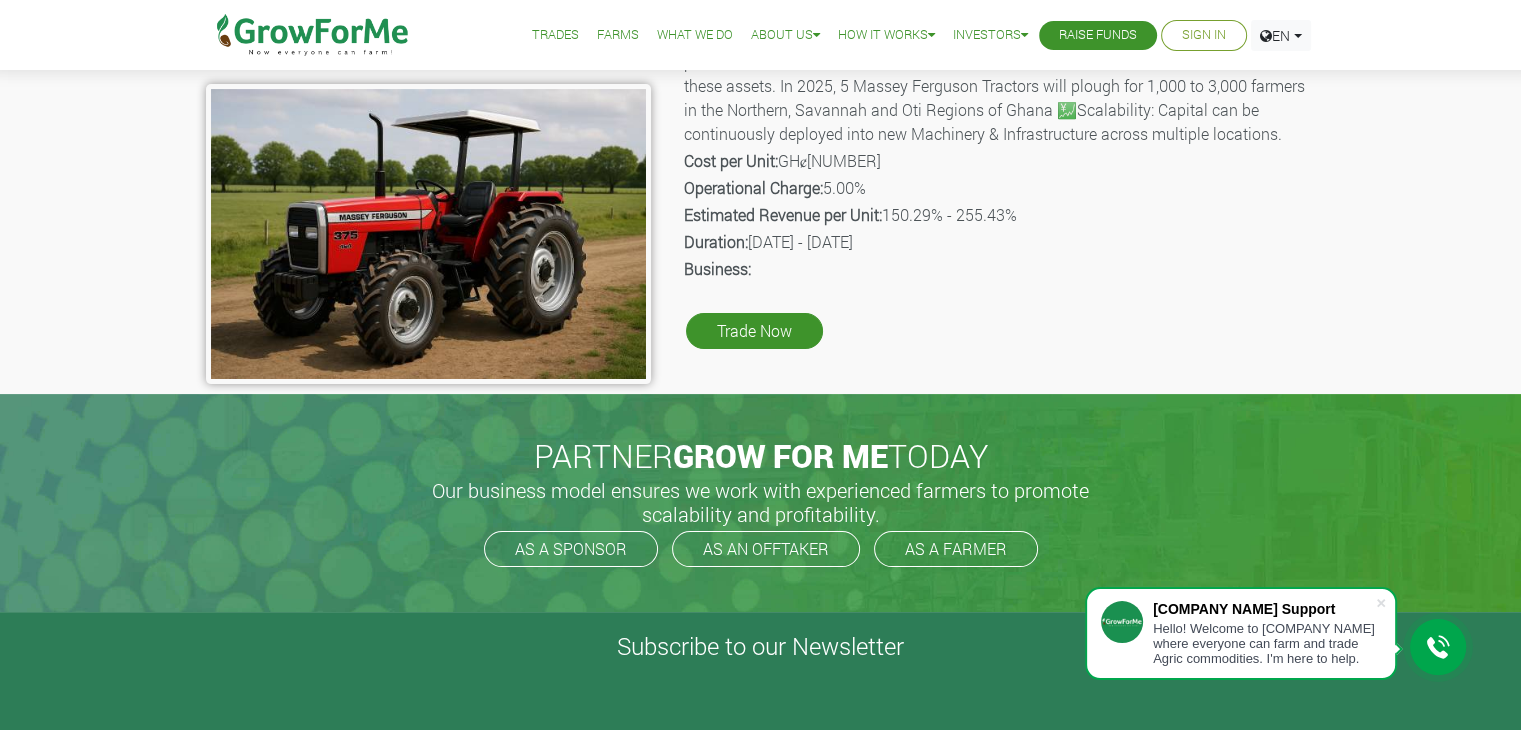 scroll, scrollTop: 0, scrollLeft: 0, axis: both 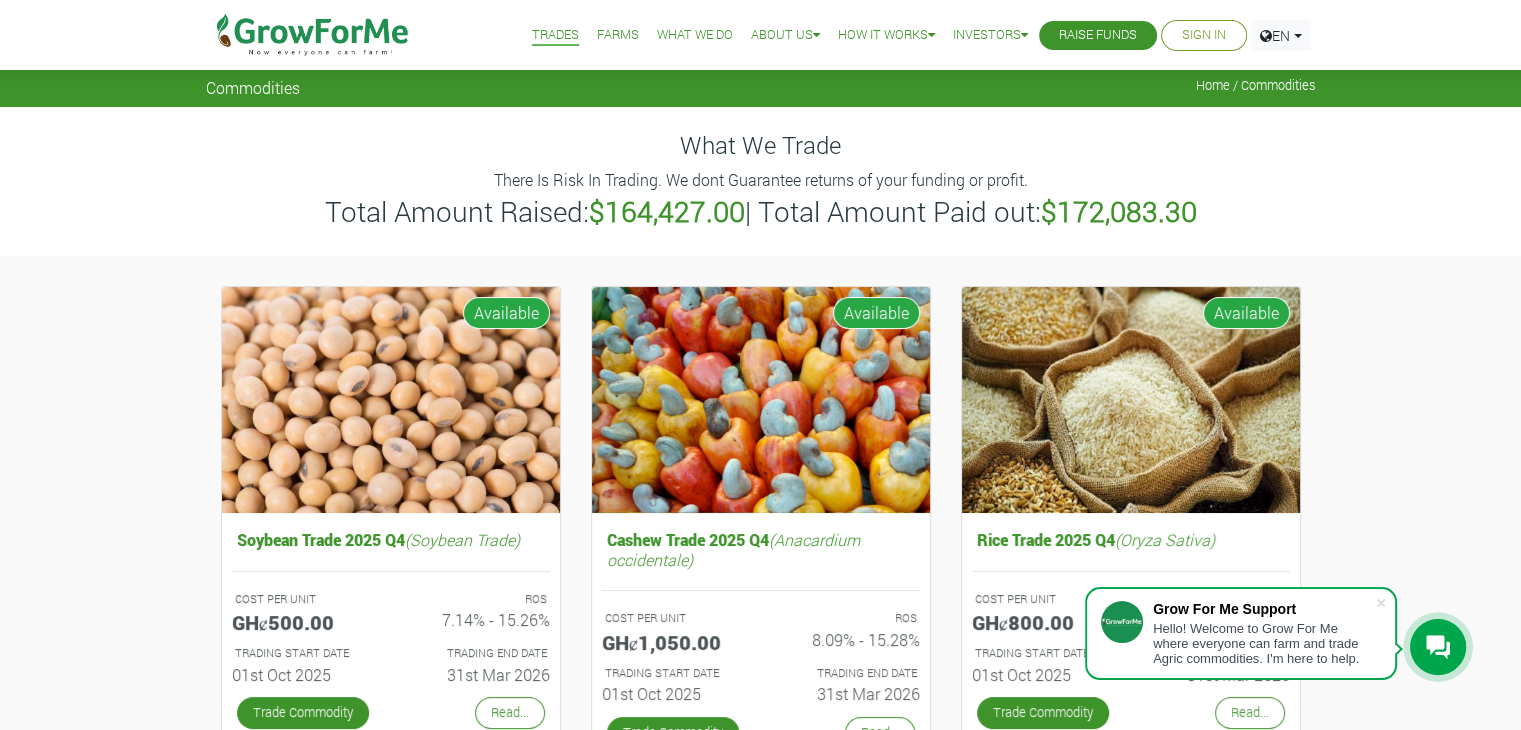 click on "Farms" at bounding box center [618, 35] 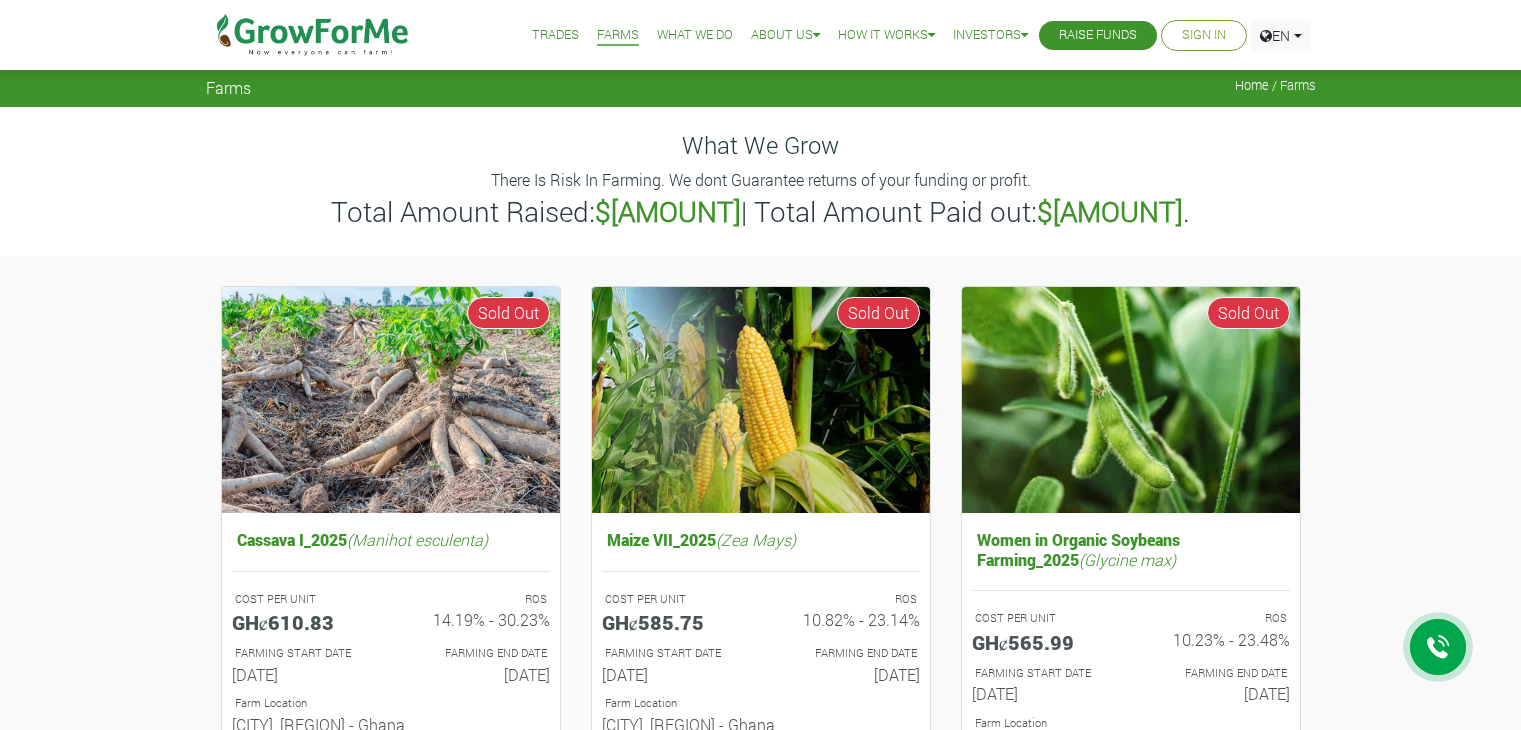 scroll, scrollTop: 0, scrollLeft: 0, axis: both 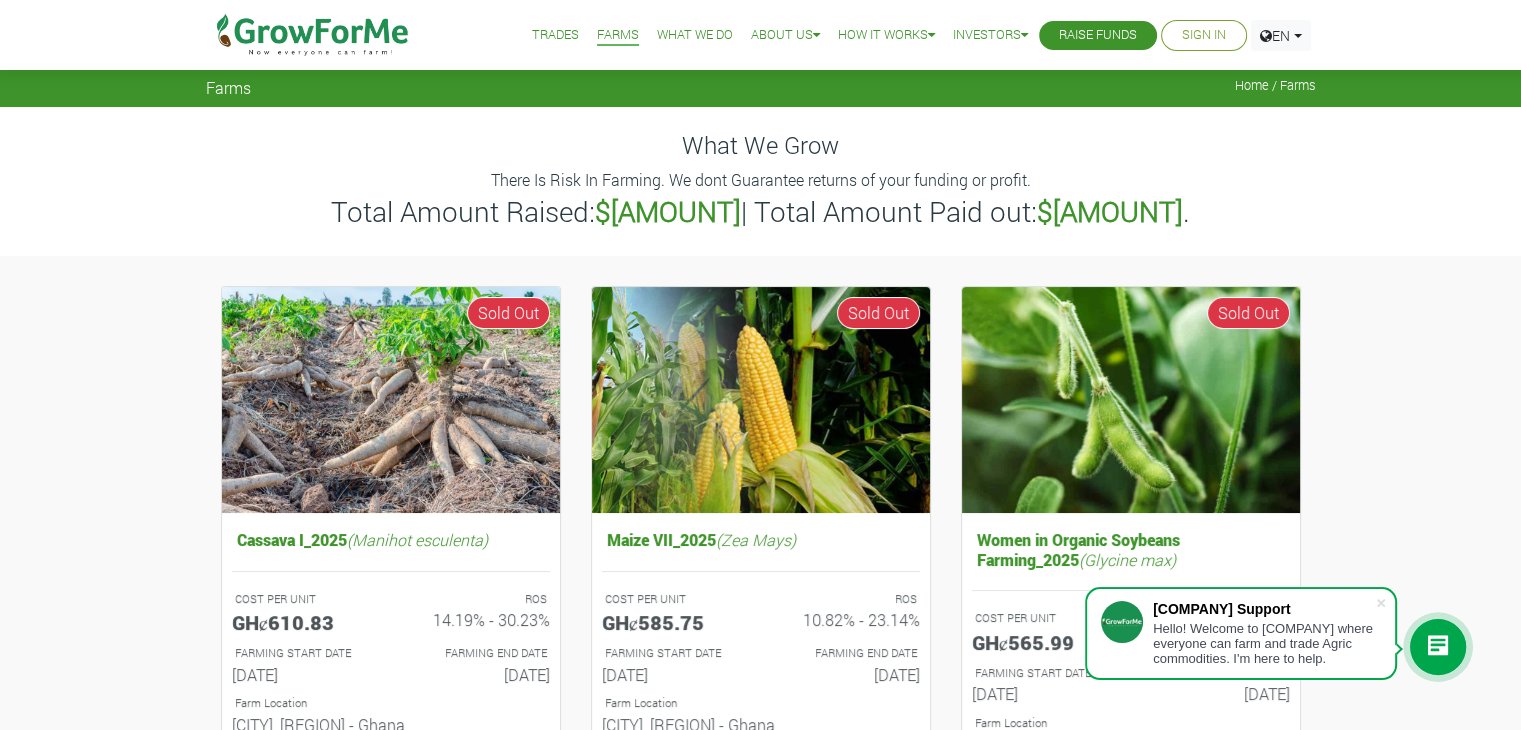 click on "Trades" at bounding box center (555, 35) 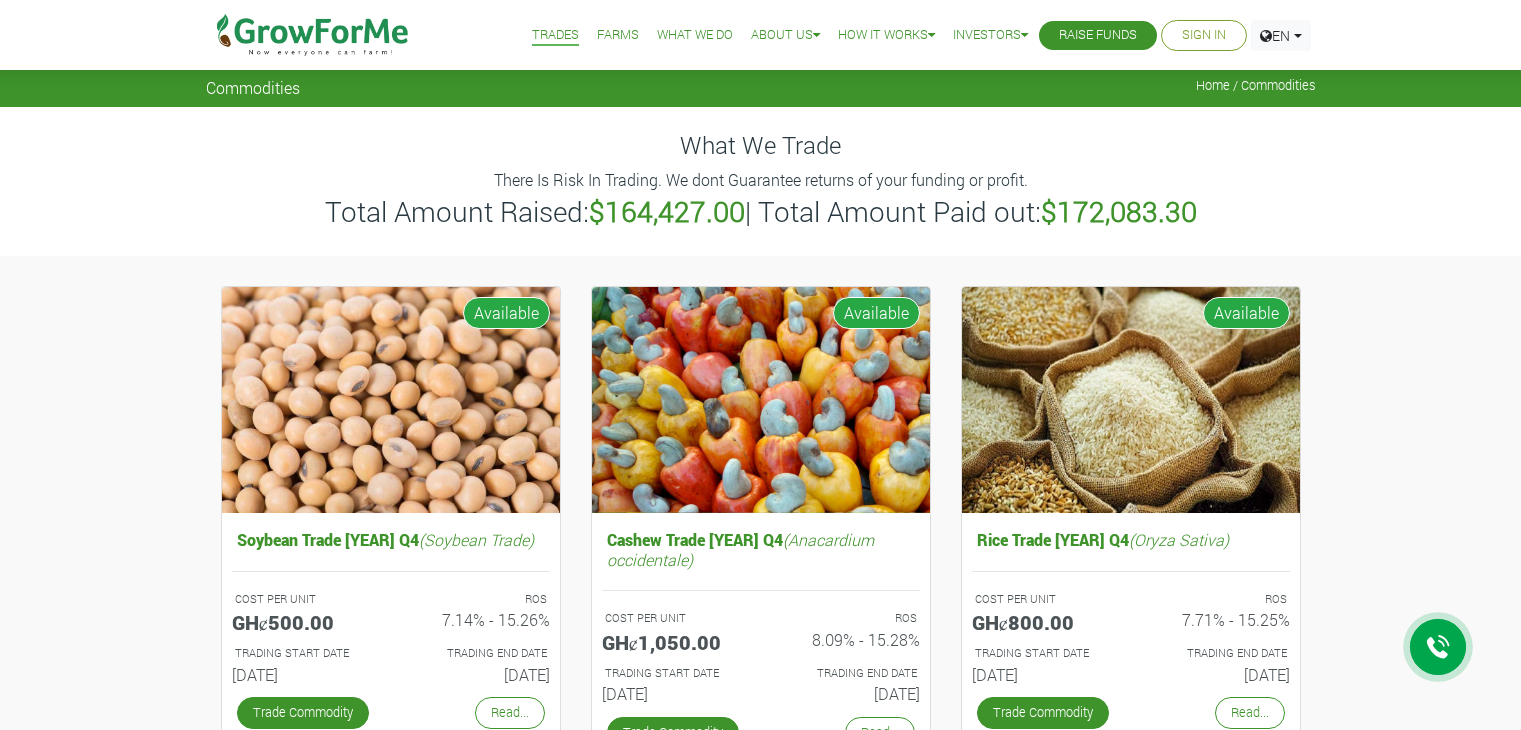 scroll, scrollTop: 0, scrollLeft: 0, axis: both 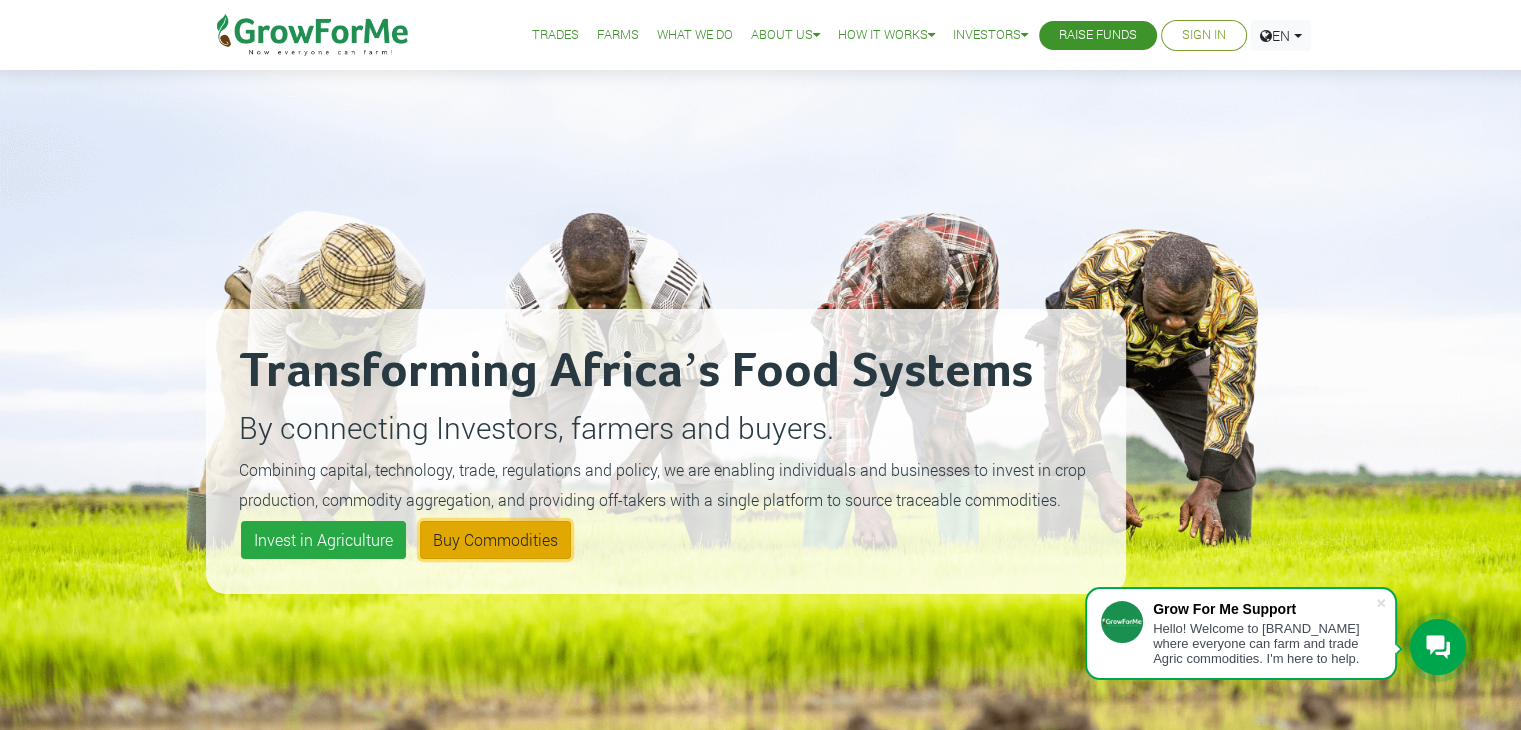 click on "Buy Commodities" at bounding box center [495, 540] 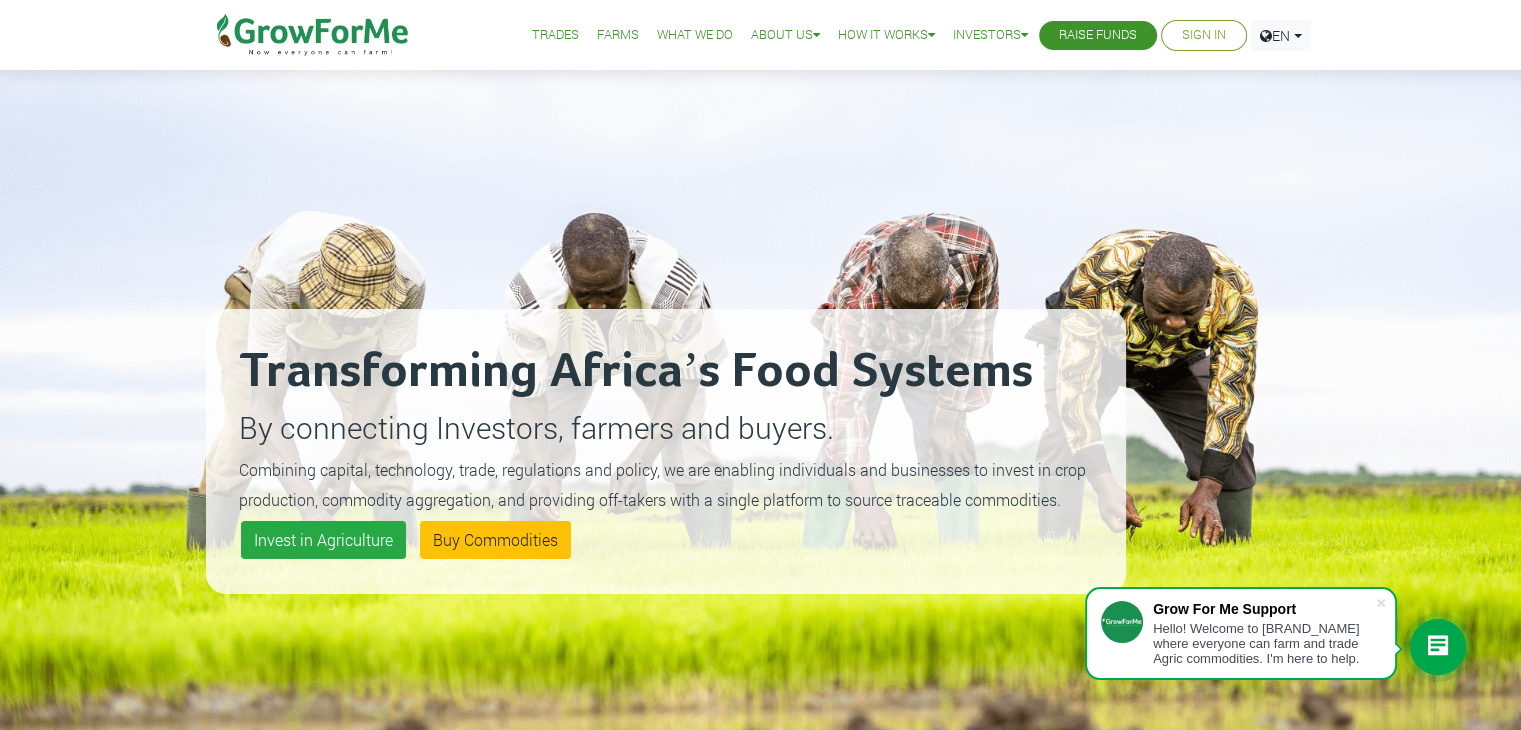 click on "Raise Funds" at bounding box center (1098, 35) 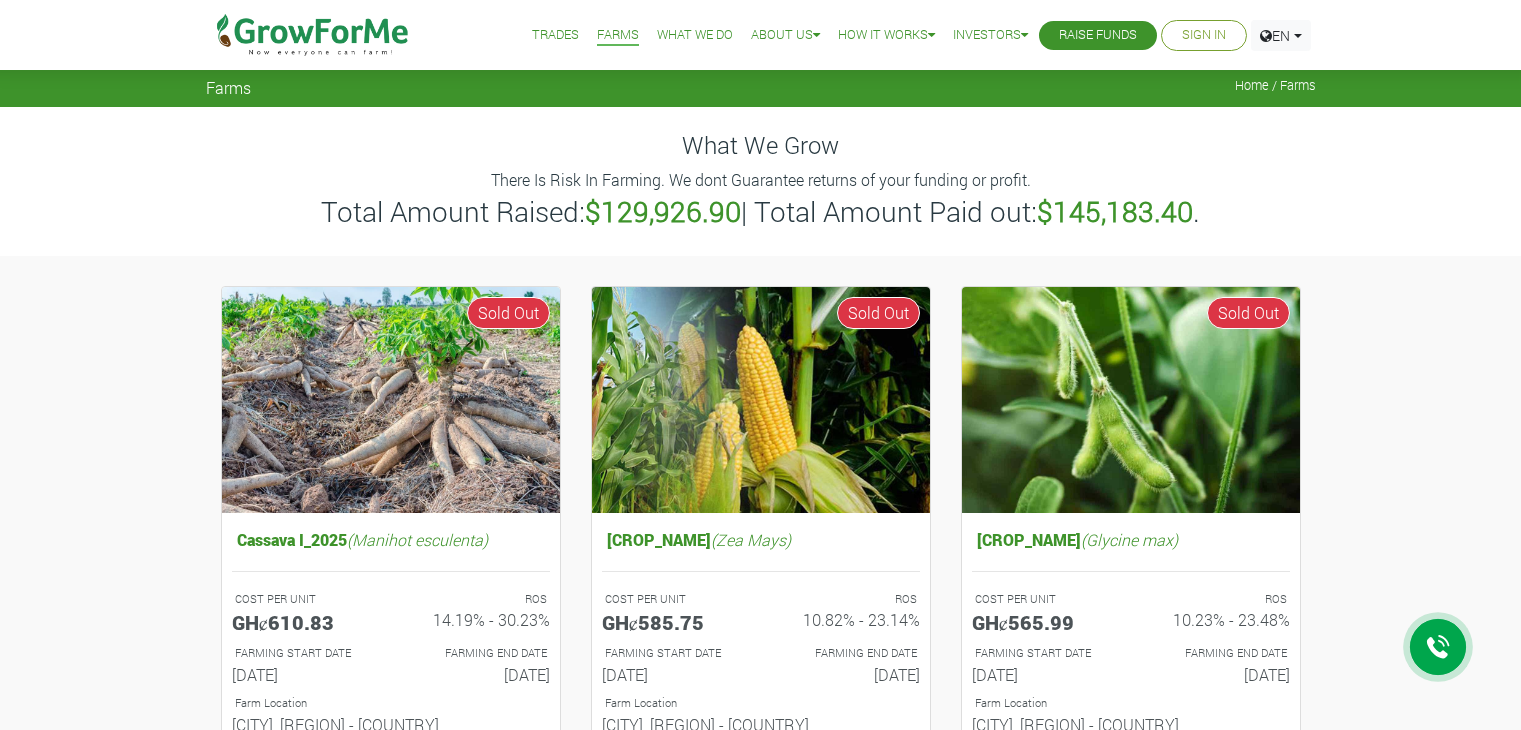 scroll, scrollTop: 0, scrollLeft: 0, axis: both 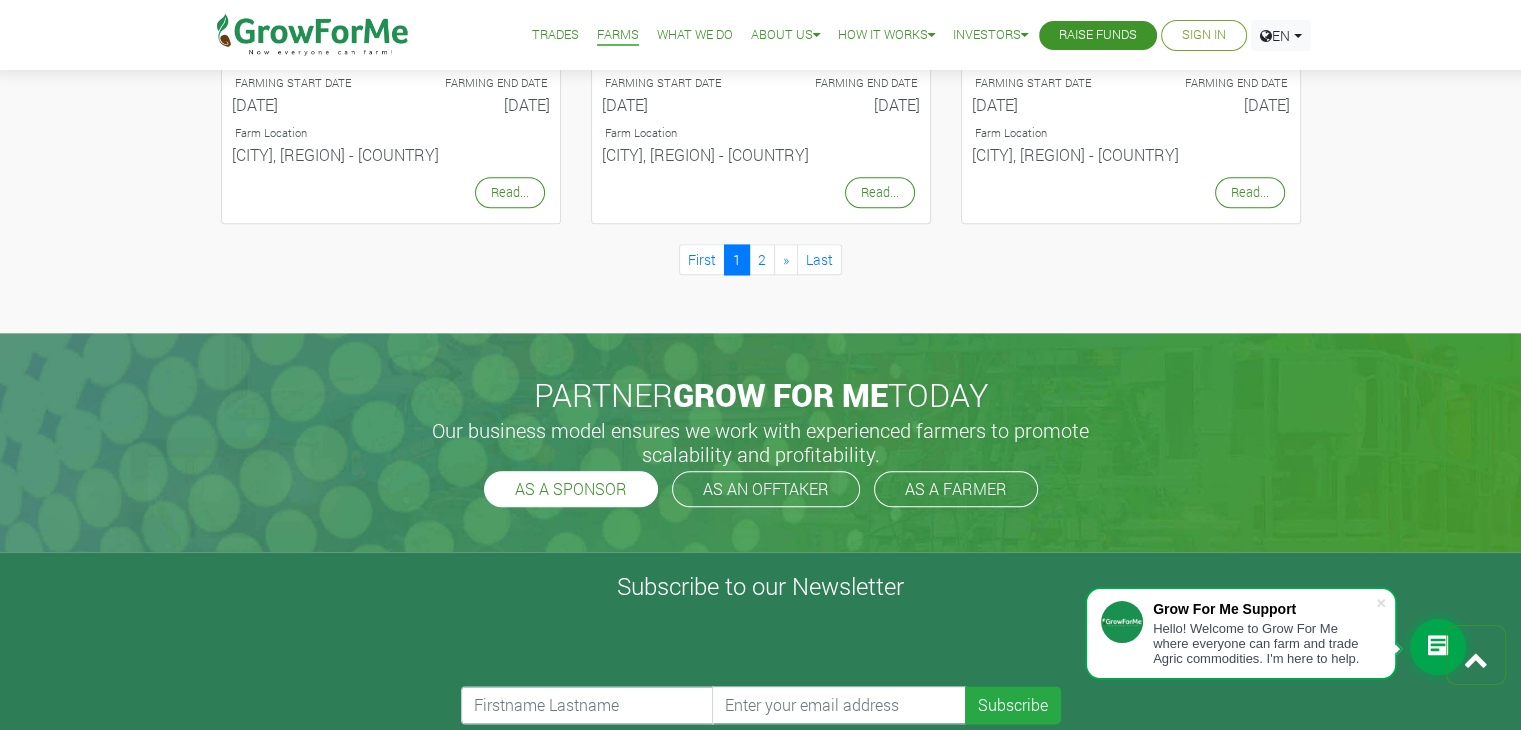 click on "AS A SPONSOR" at bounding box center [571, 489] 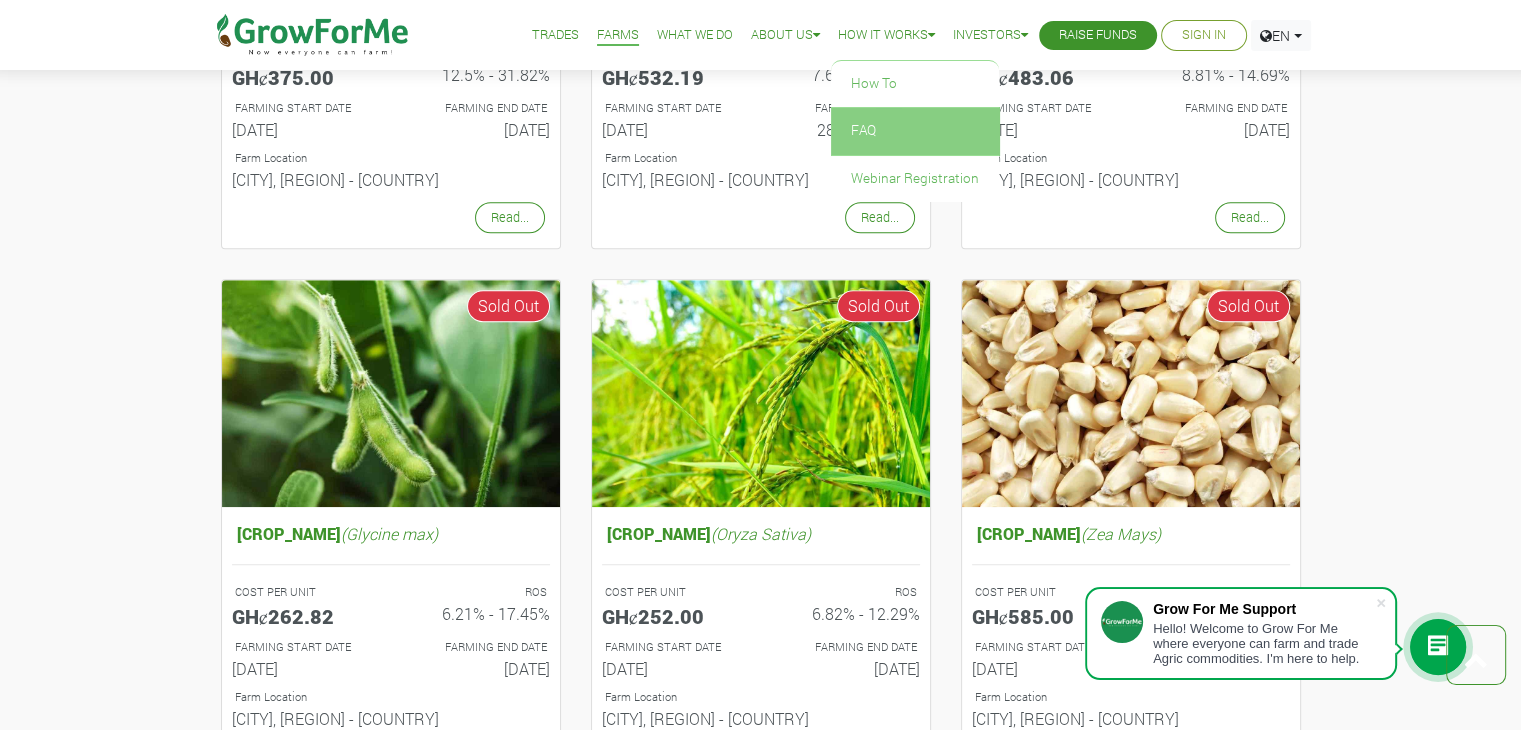 scroll, scrollTop: 1587, scrollLeft: 0, axis: vertical 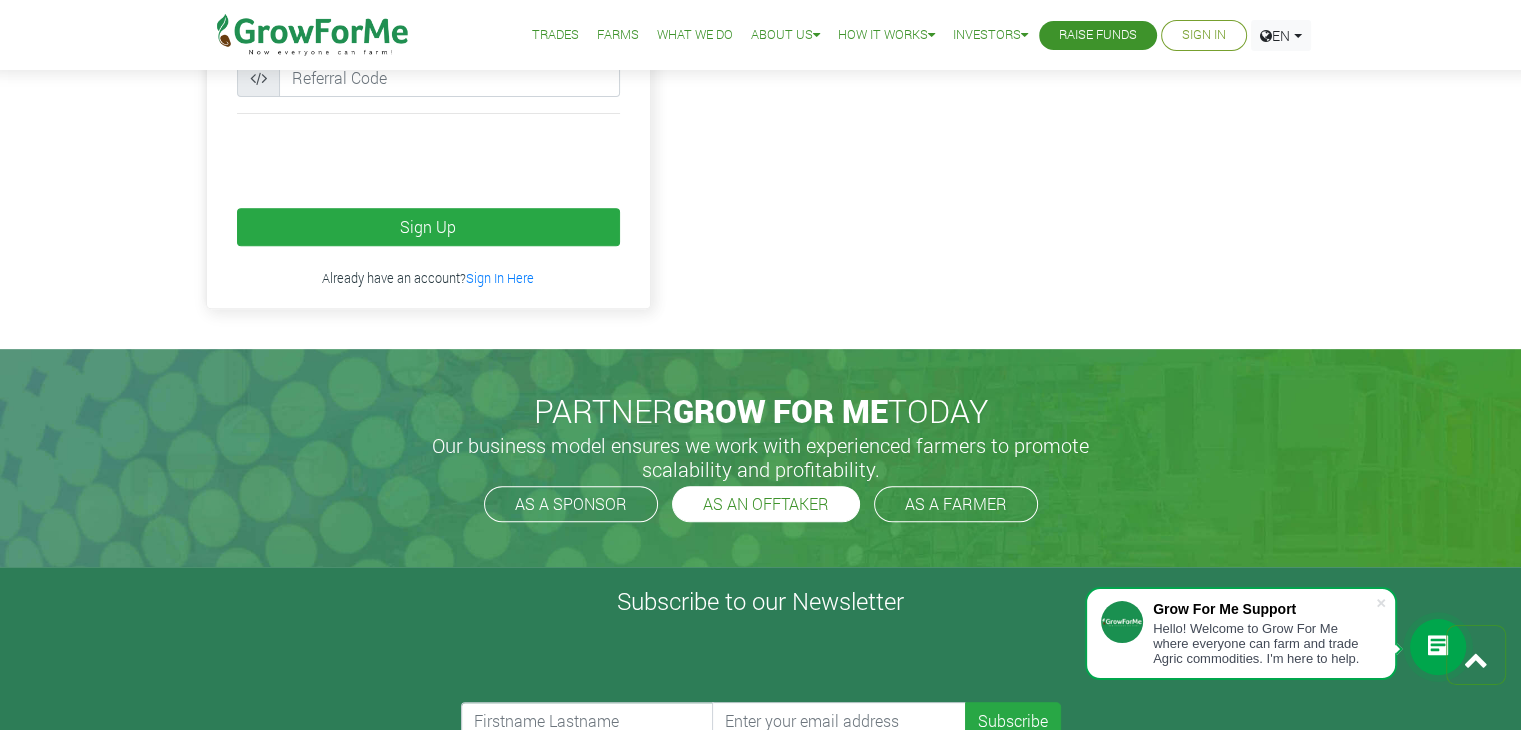 click on "AS AN OFFTAKER" at bounding box center (766, 504) 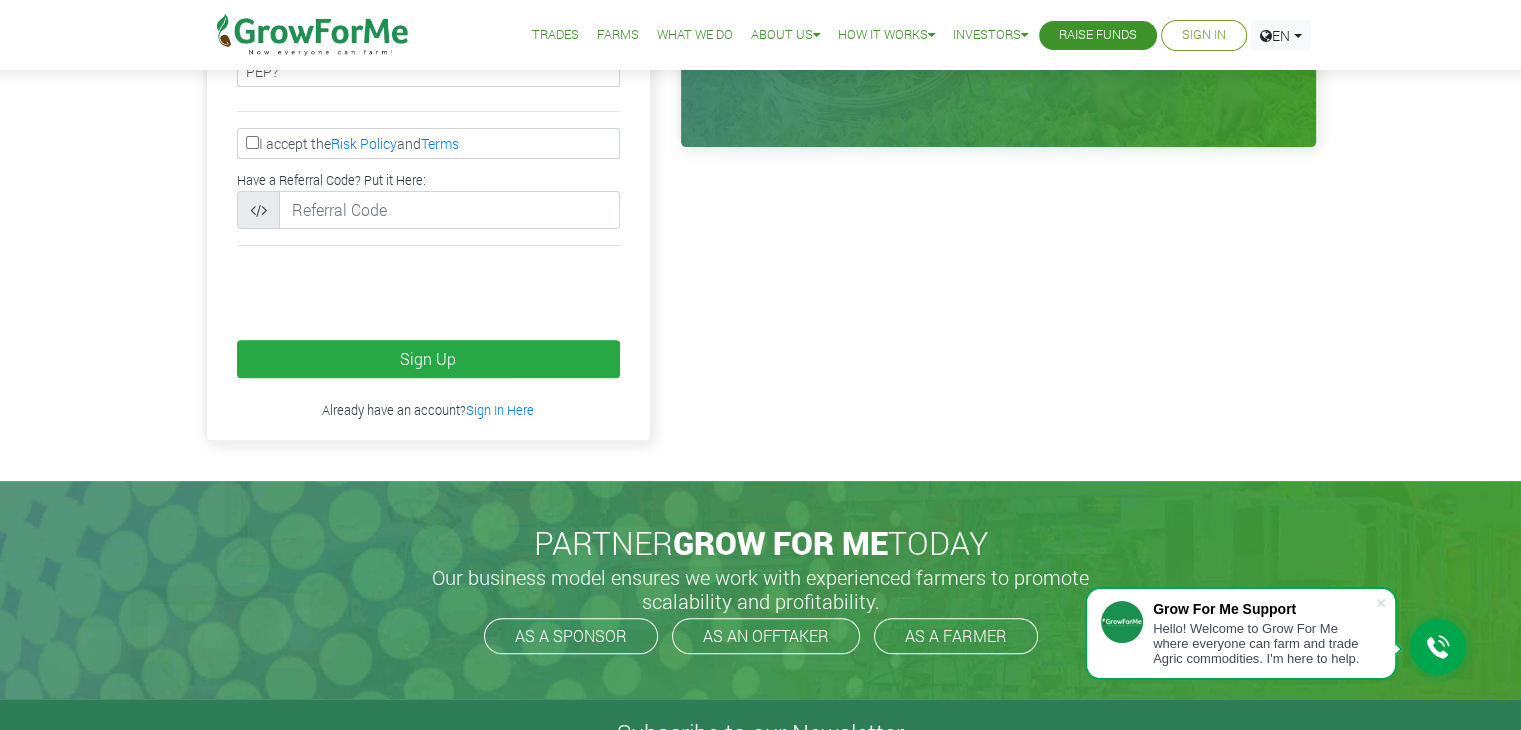 scroll, scrollTop: 648, scrollLeft: 0, axis: vertical 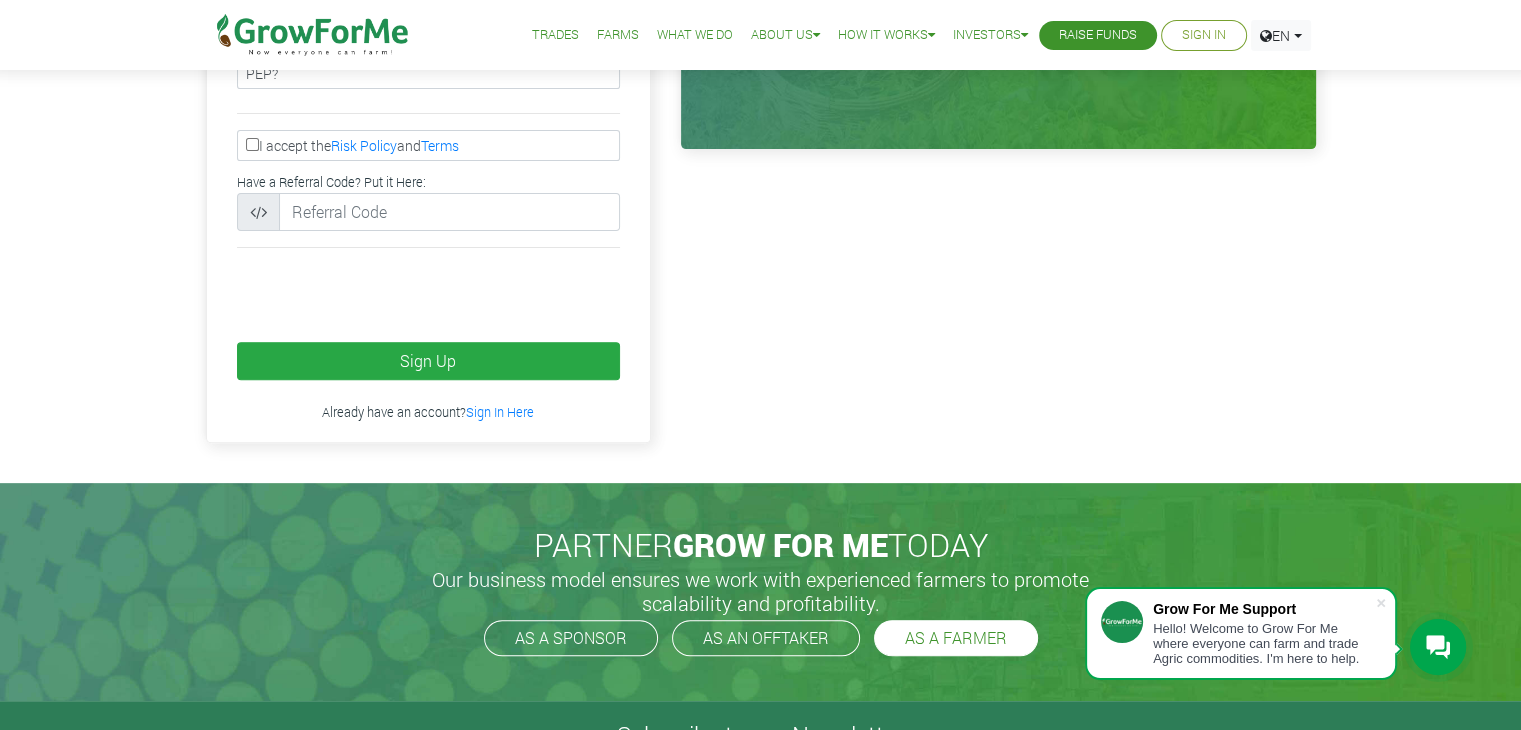 click on "AS A FARMER" at bounding box center [956, 638] 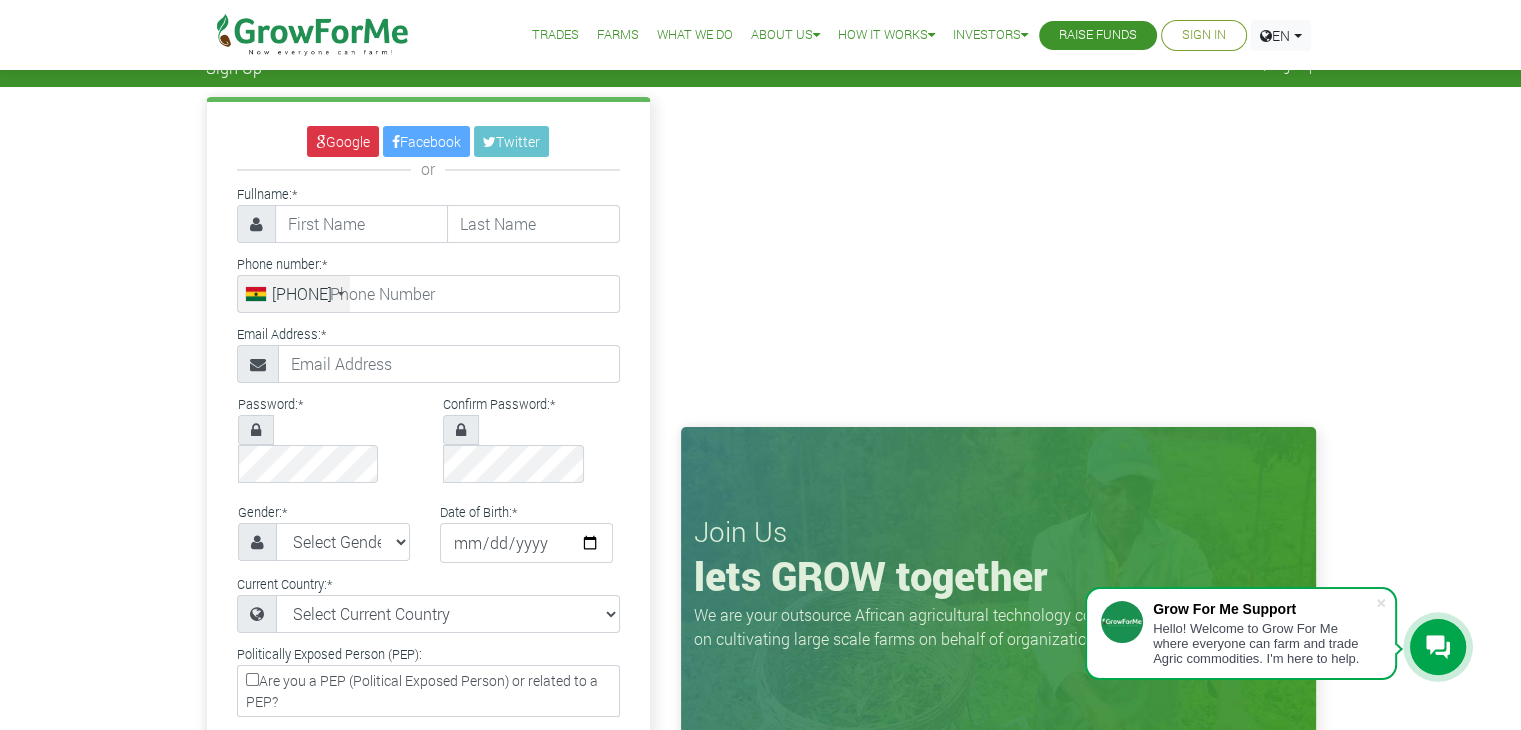 scroll, scrollTop: 0, scrollLeft: 0, axis: both 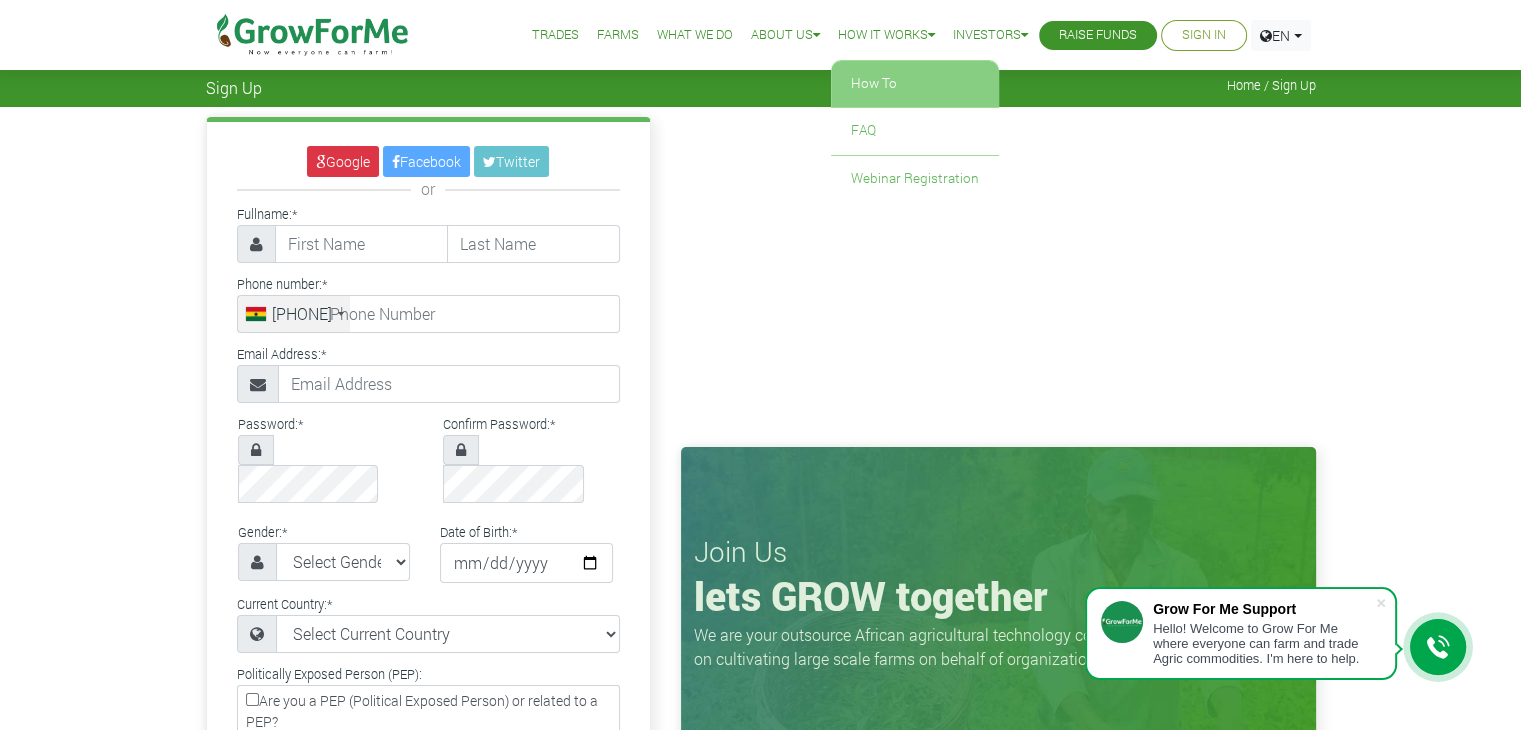 click on "How To" at bounding box center (915, 84) 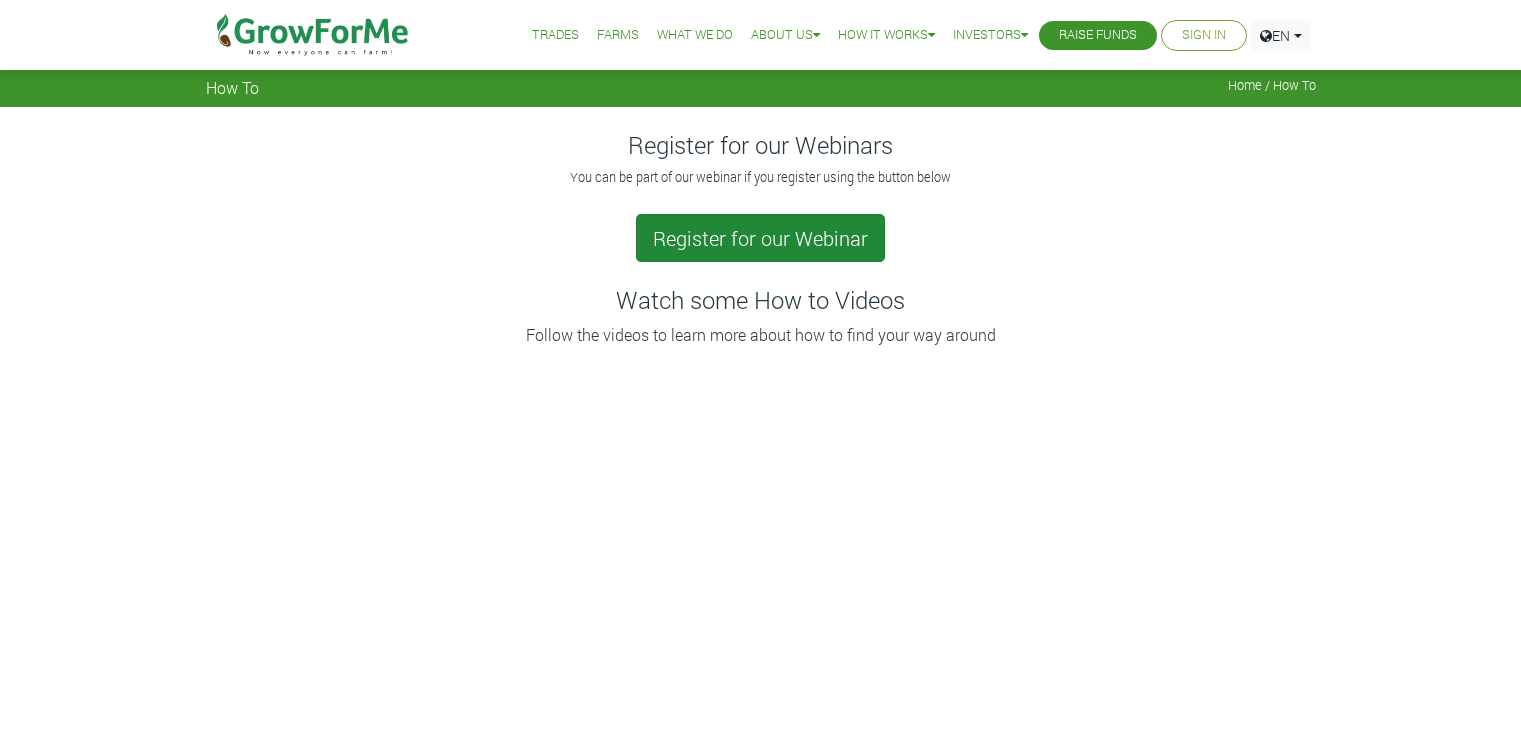 scroll, scrollTop: 0, scrollLeft: 0, axis: both 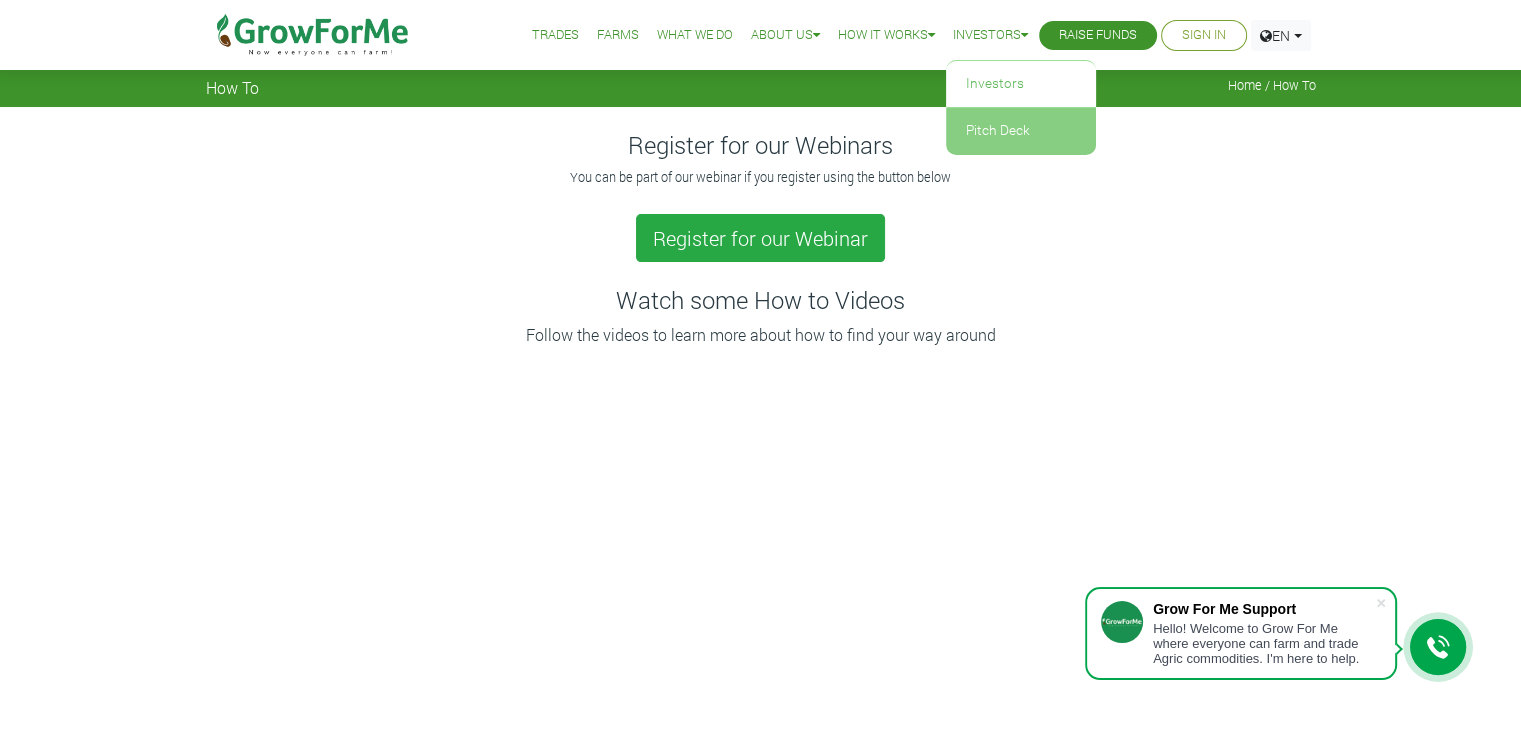 click on "Pitch Deck" at bounding box center (1021, 131) 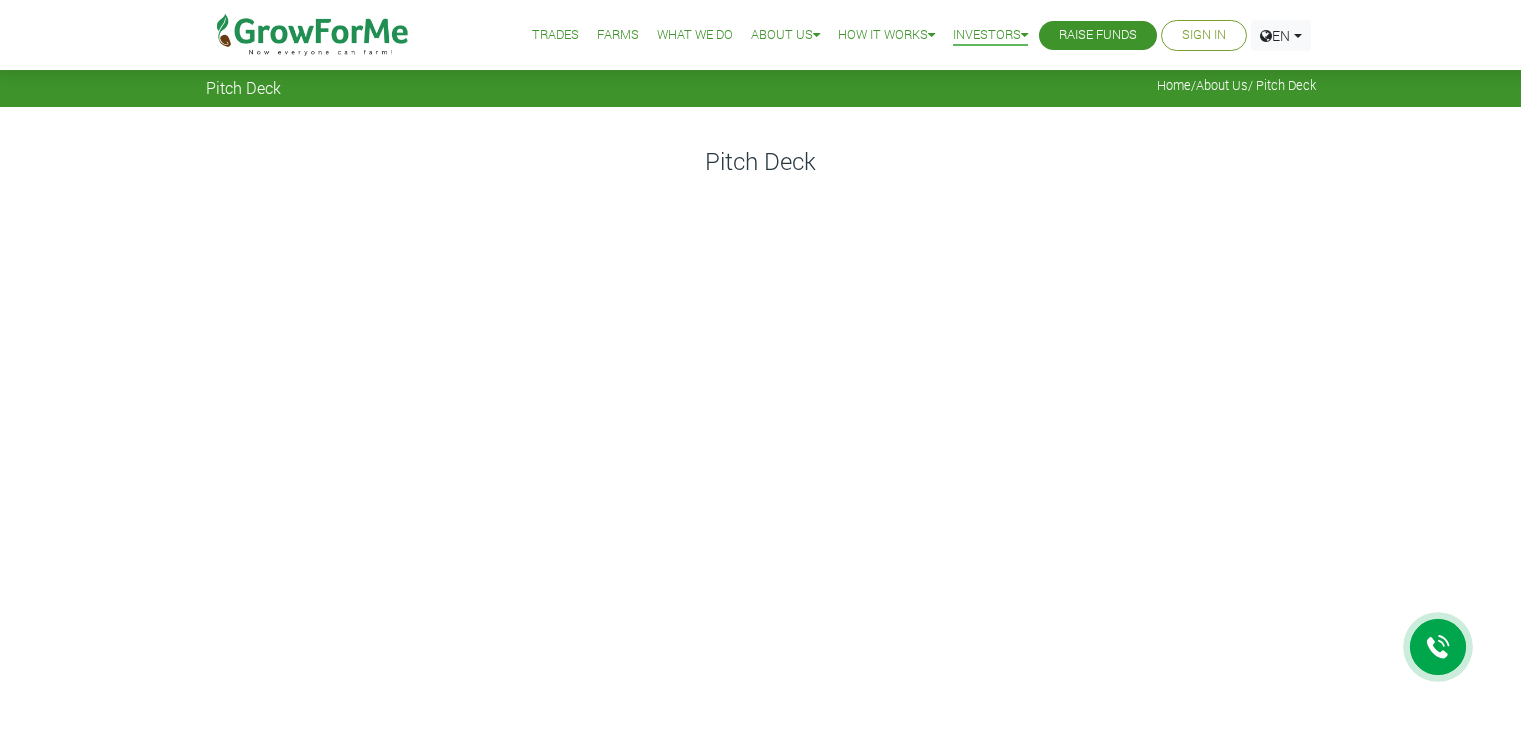 scroll, scrollTop: 0, scrollLeft: 0, axis: both 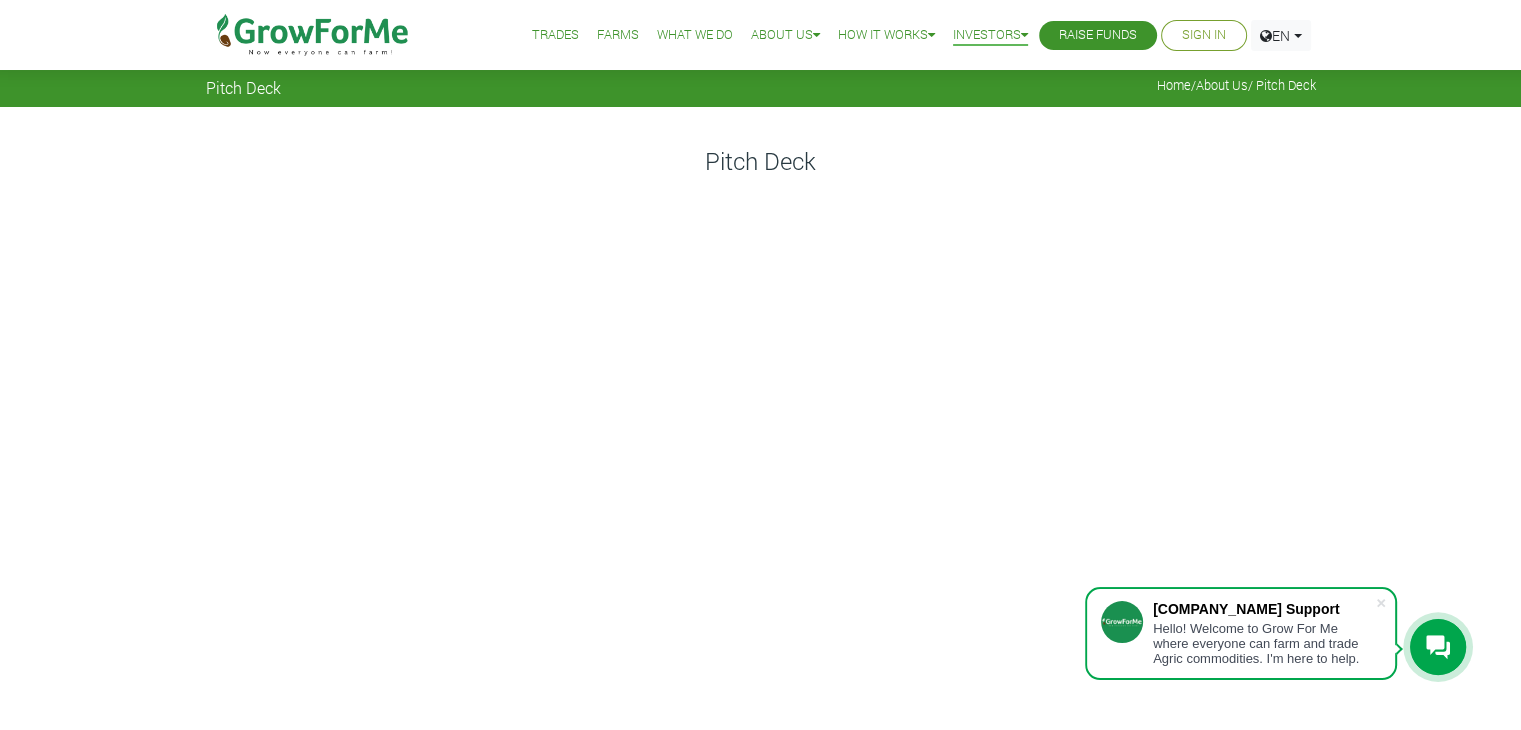 click on "Farms" at bounding box center (618, 35) 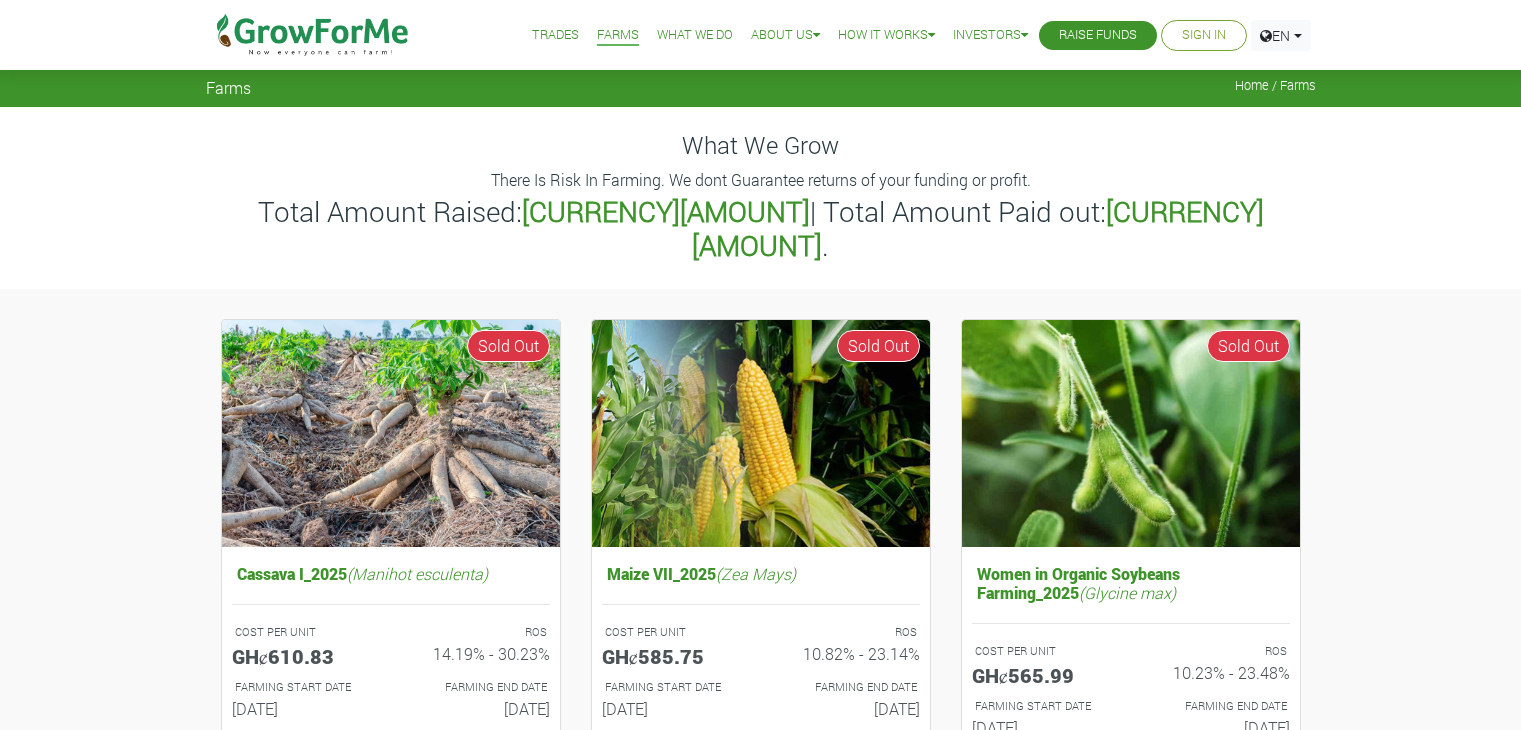 scroll, scrollTop: 0, scrollLeft: 0, axis: both 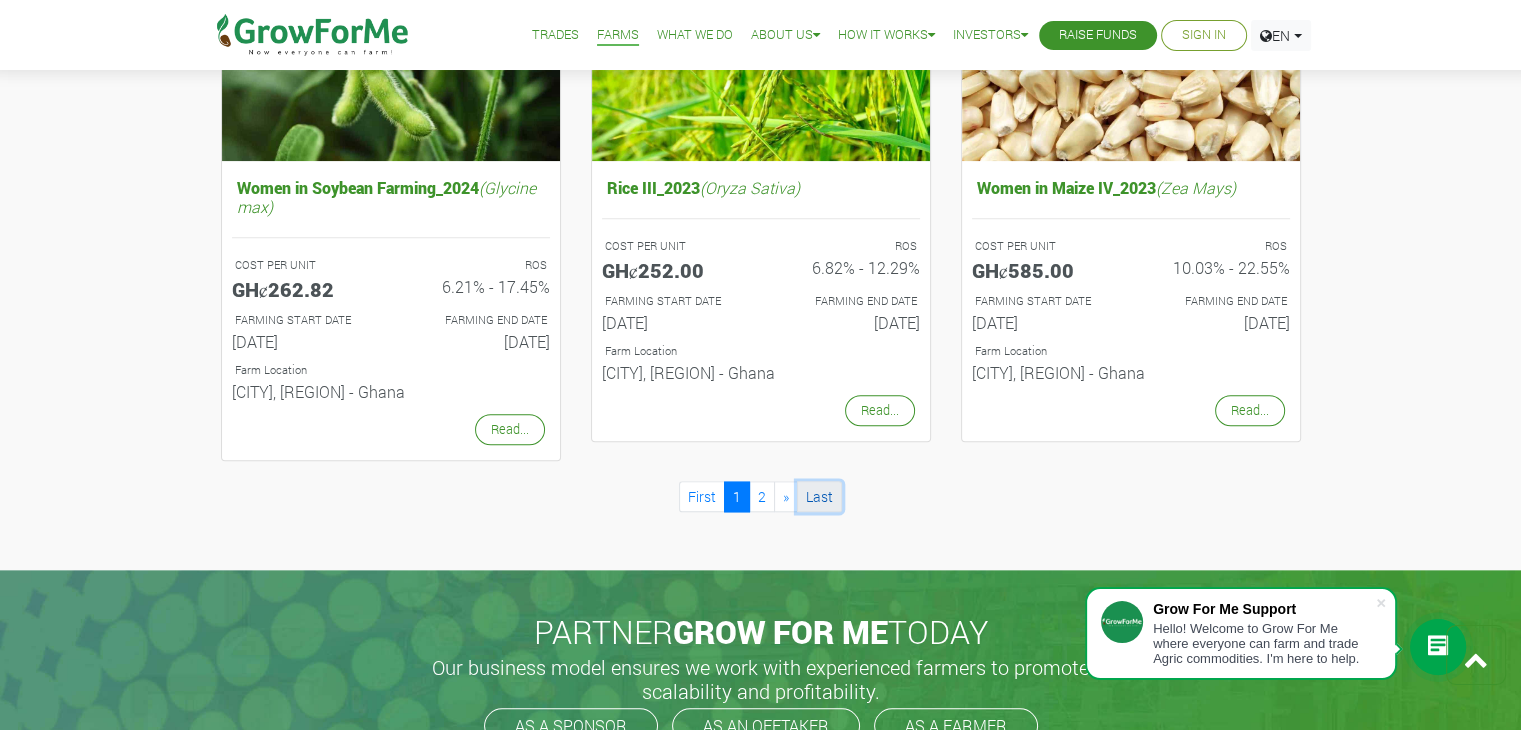 click on "Last" at bounding box center [819, 496] 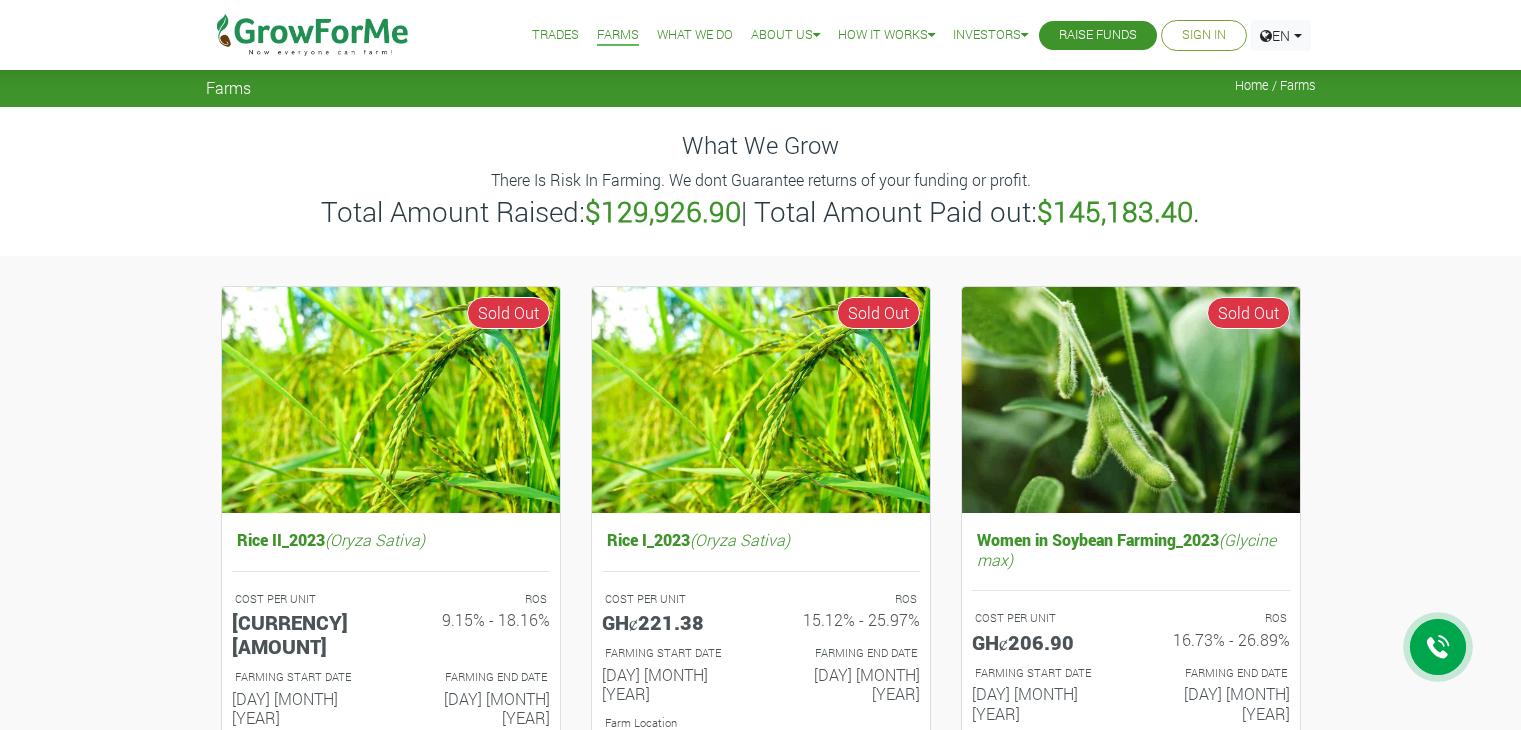 scroll, scrollTop: 0, scrollLeft: 0, axis: both 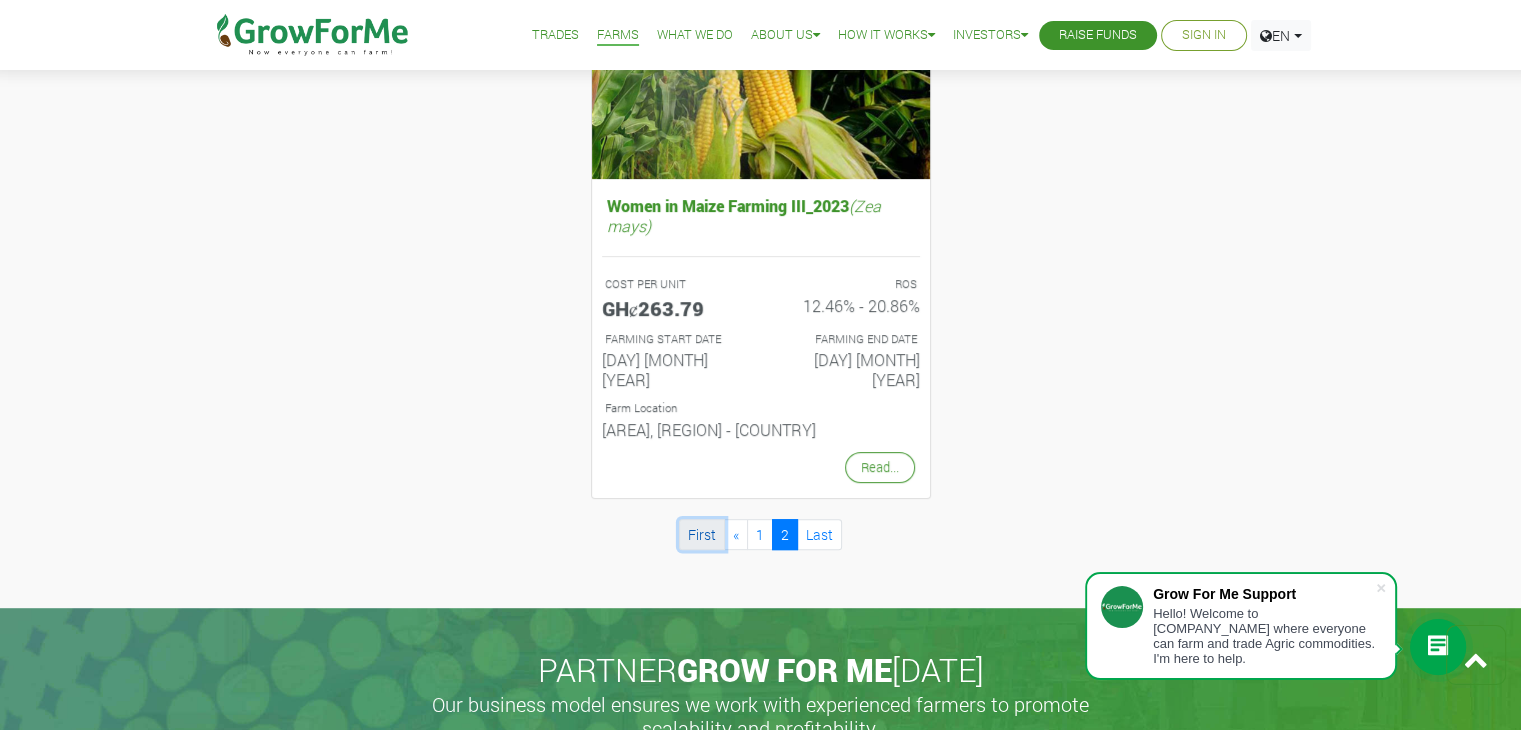 click on "First" at bounding box center (702, 534) 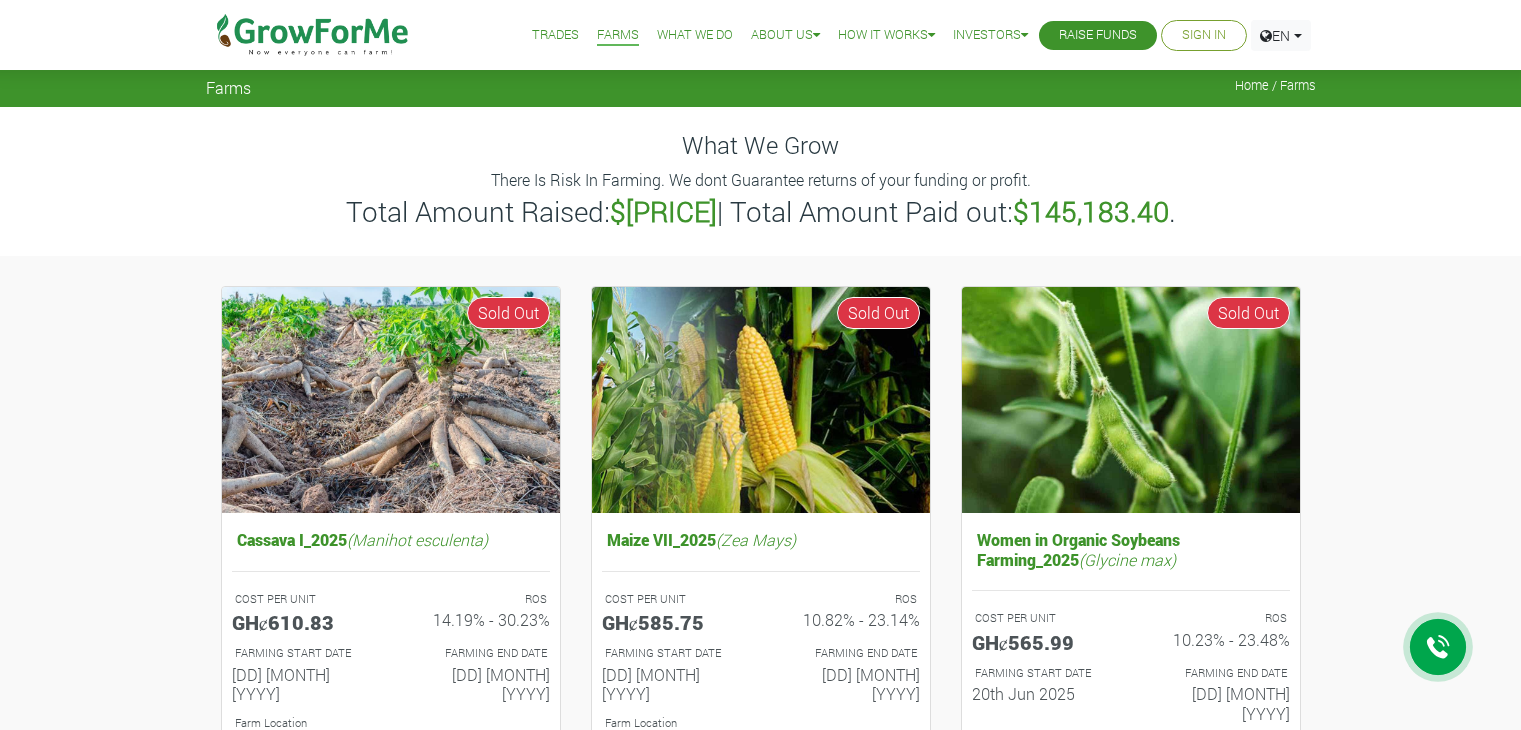 scroll, scrollTop: 0, scrollLeft: 0, axis: both 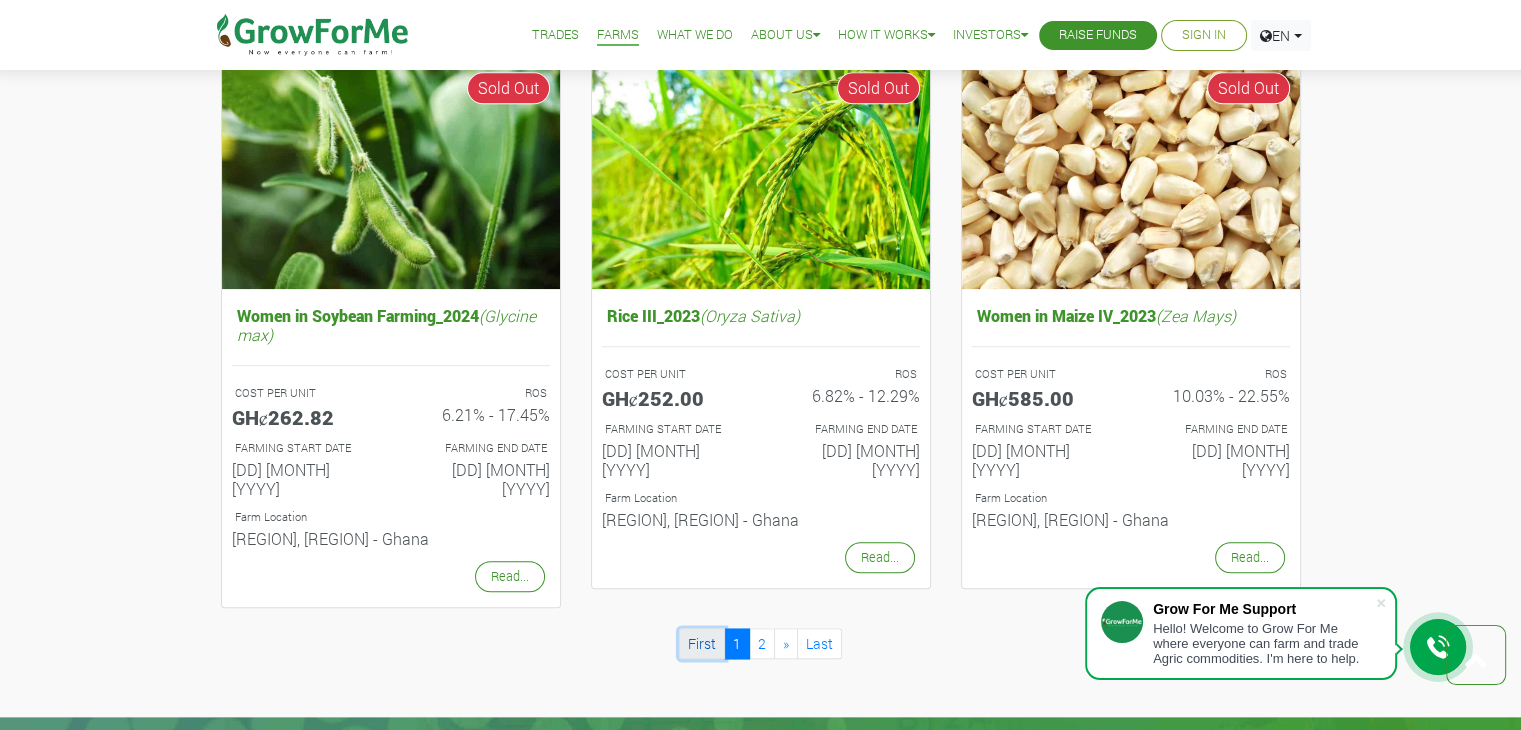 click on "First" at bounding box center (702, 643) 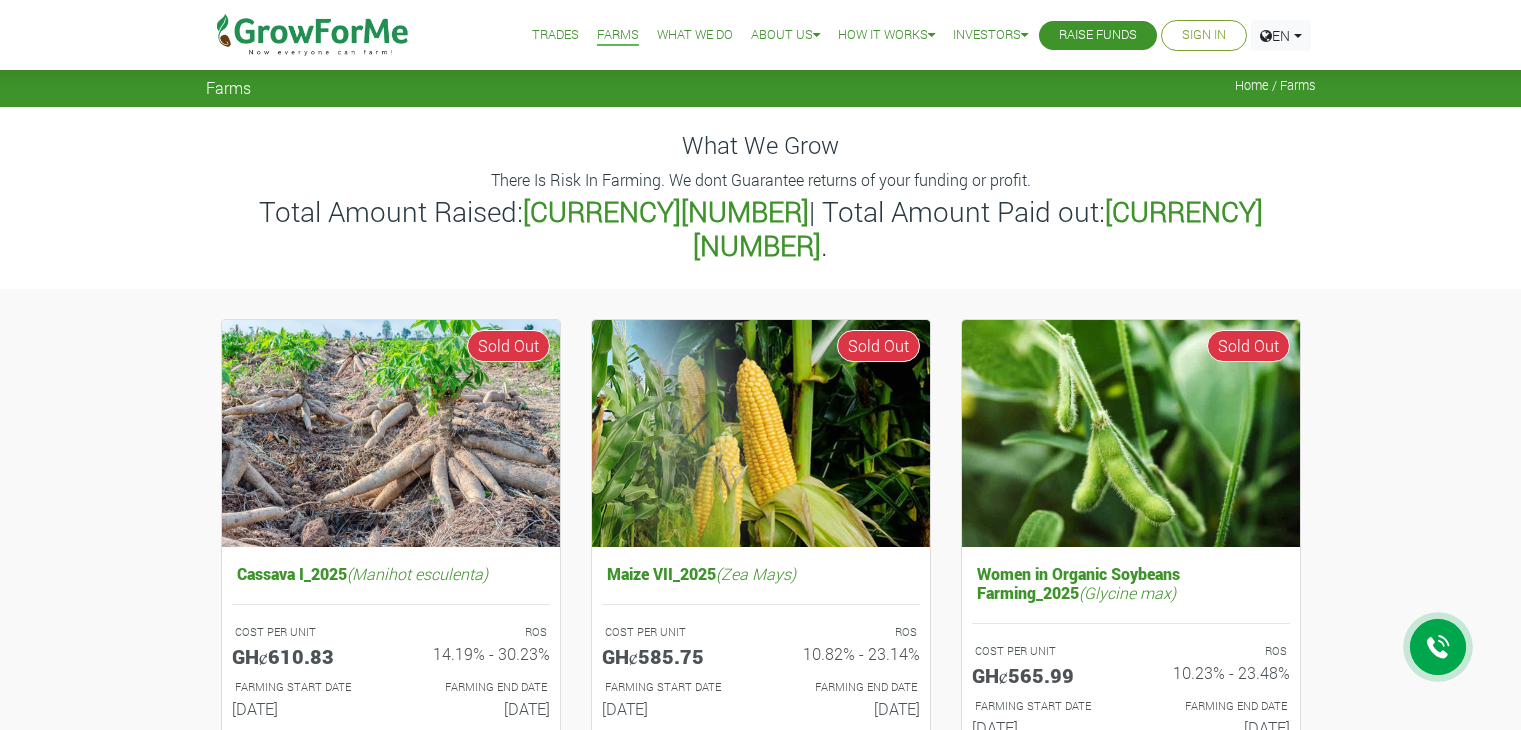 scroll, scrollTop: 0, scrollLeft: 0, axis: both 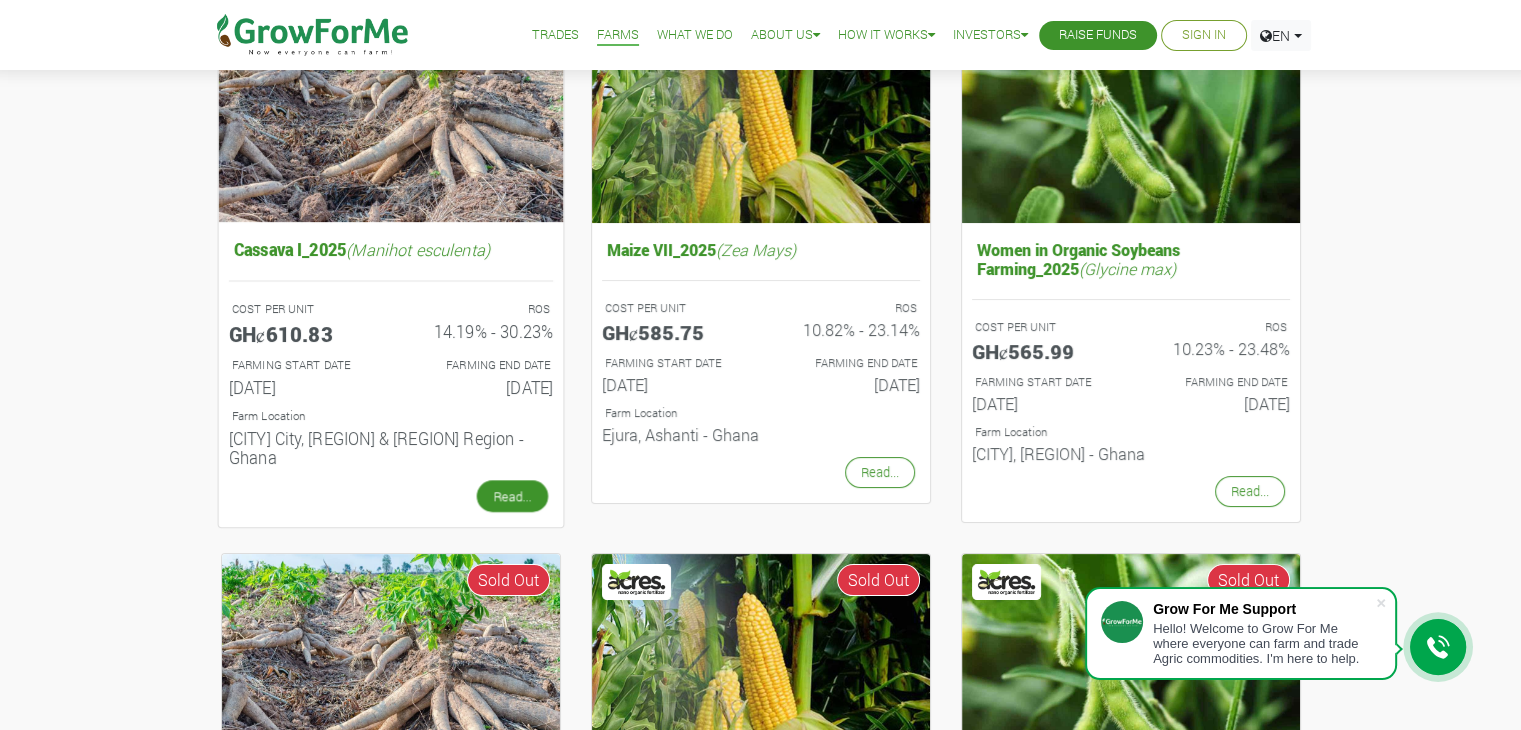 click on "Read..." at bounding box center (511, 496) 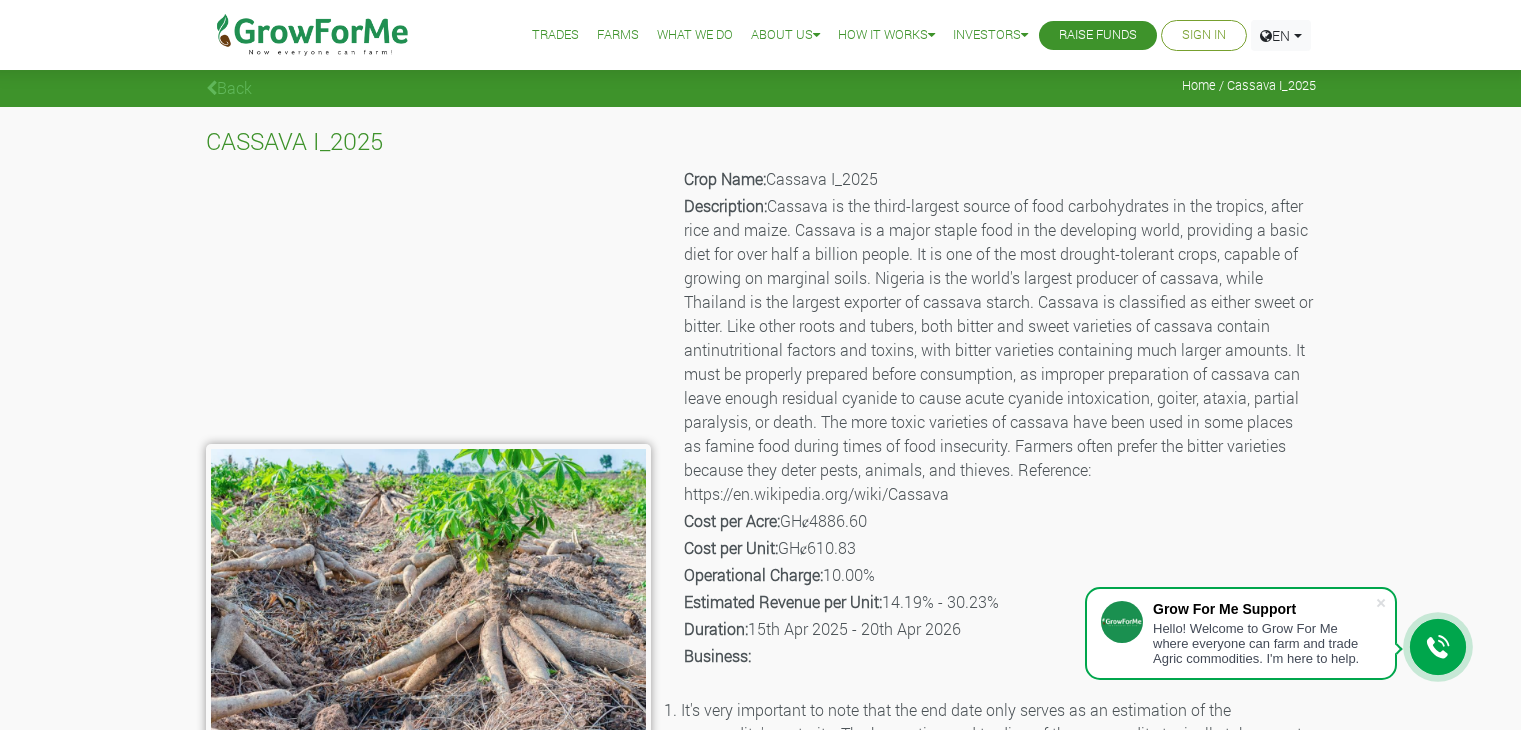 scroll, scrollTop: 0, scrollLeft: 0, axis: both 